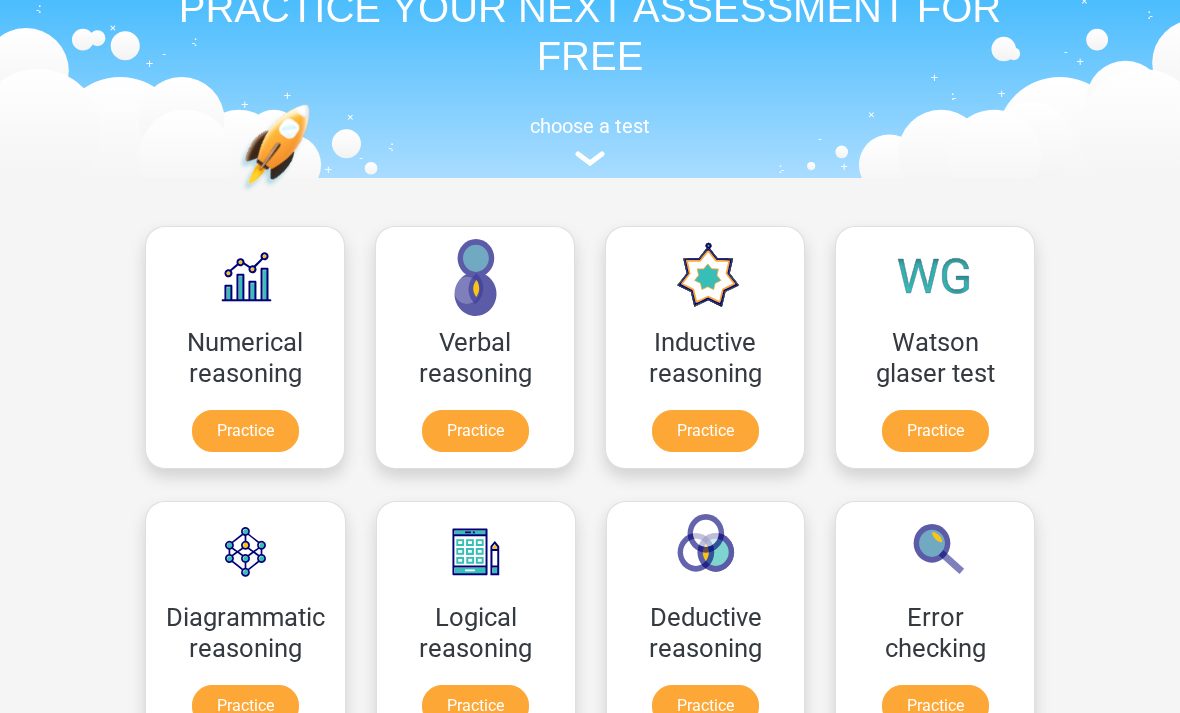 scroll, scrollTop: 171, scrollLeft: 0, axis: vertical 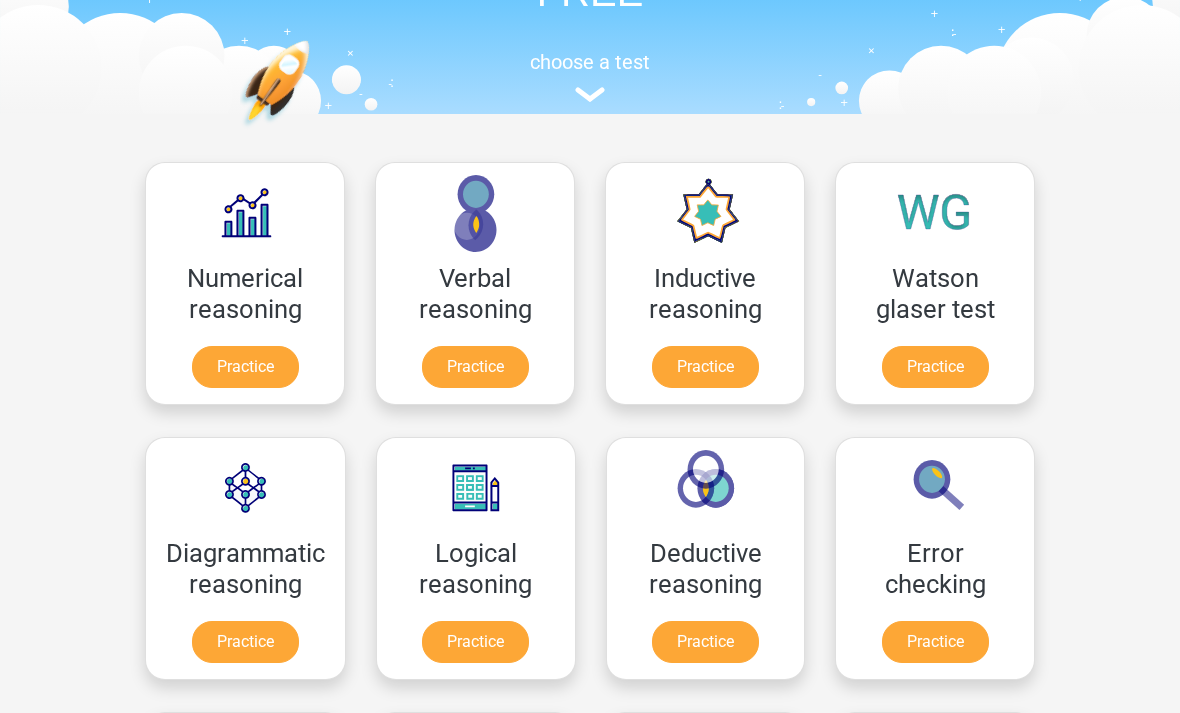 click on "Practice" at bounding box center (935, 368) 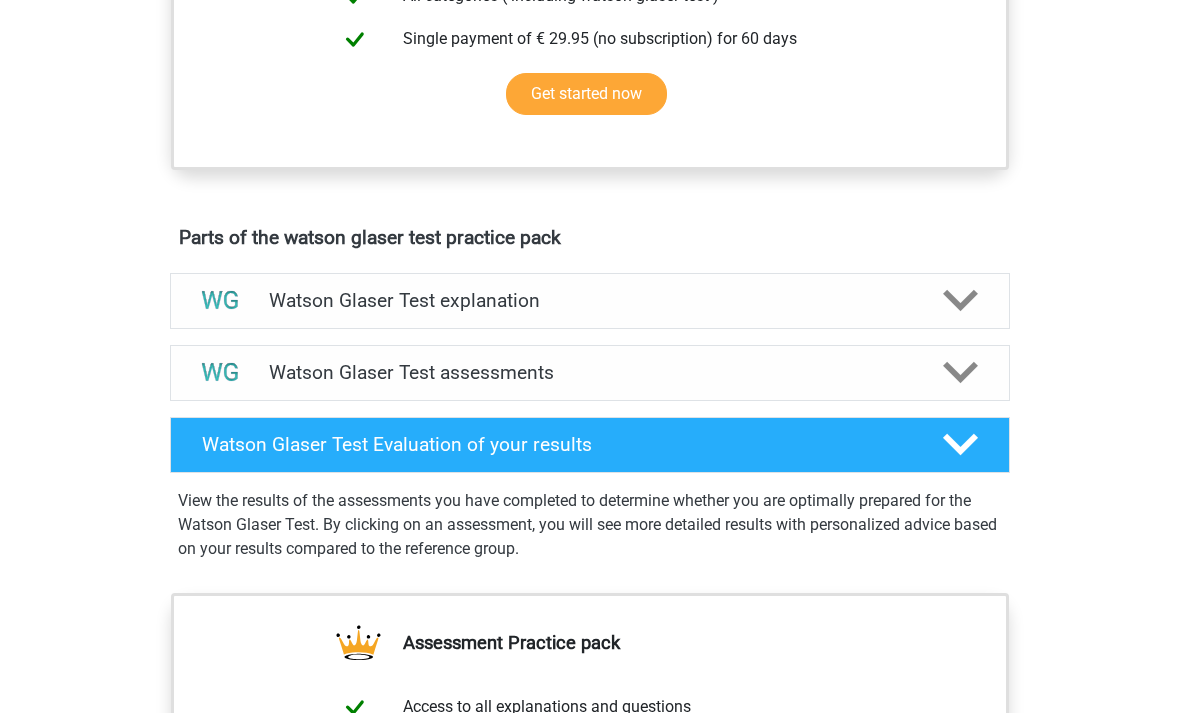 scroll, scrollTop: 905, scrollLeft: 0, axis: vertical 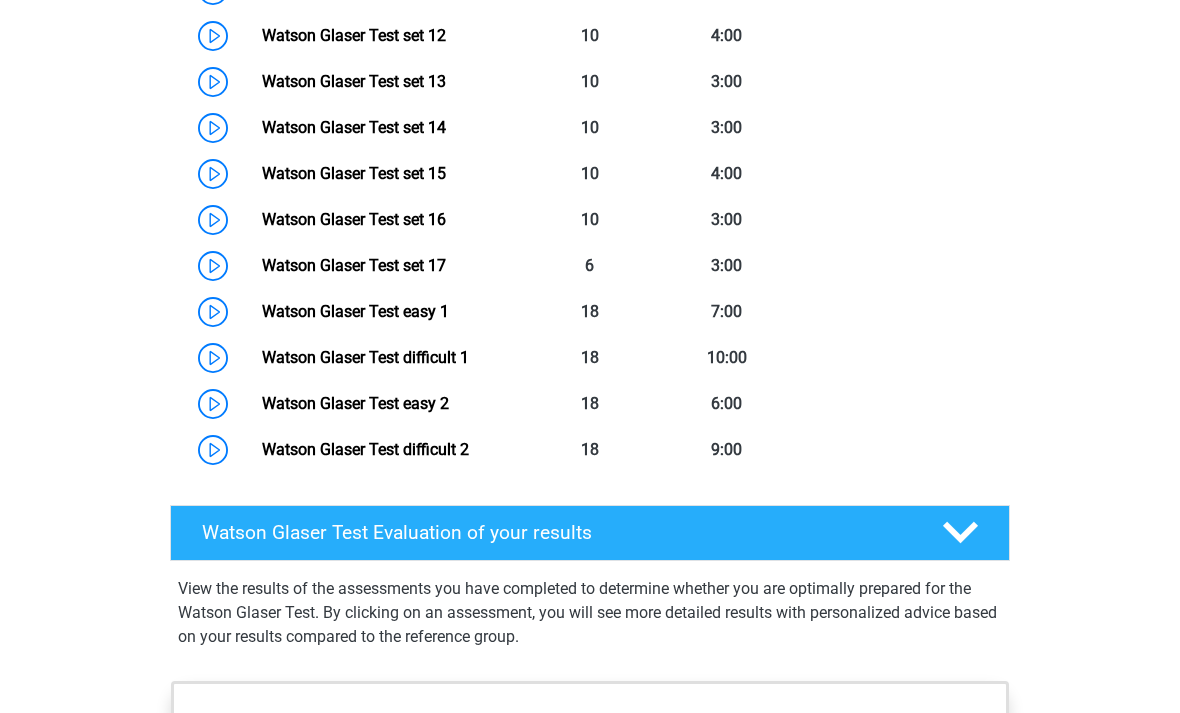 click on "Watson Glaser Test
difficult 2" at bounding box center [365, 449] 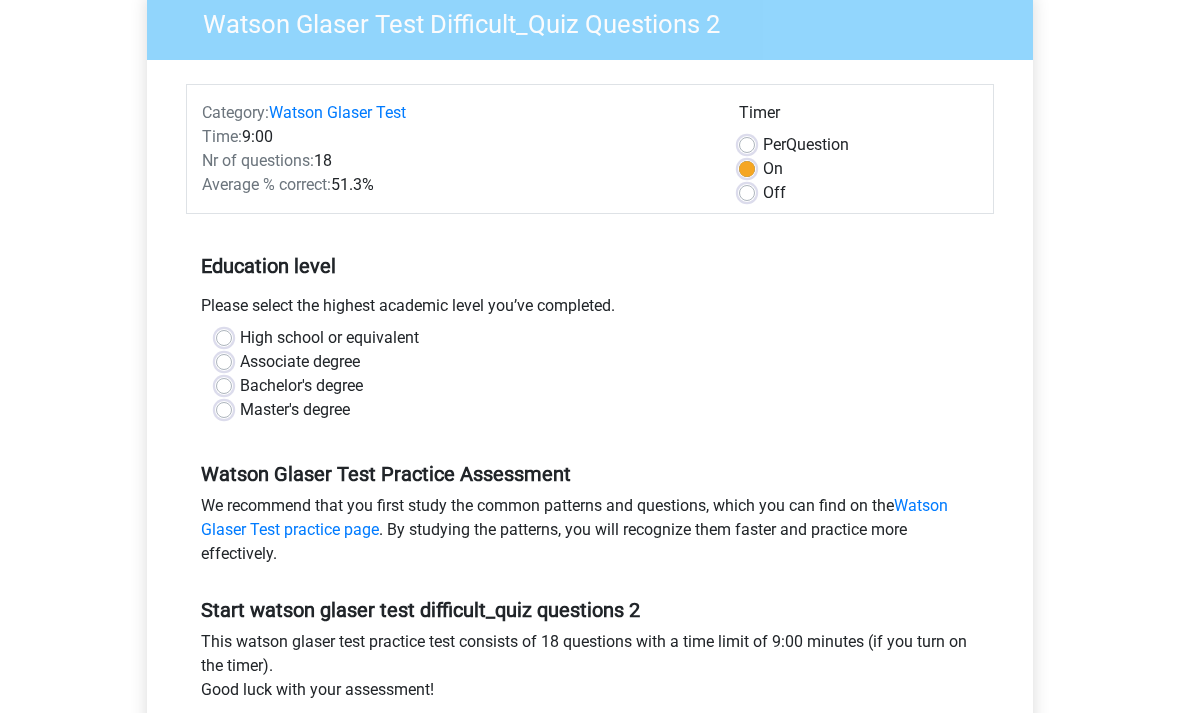 scroll, scrollTop: 176, scrollLeft: 0, axis: vertical 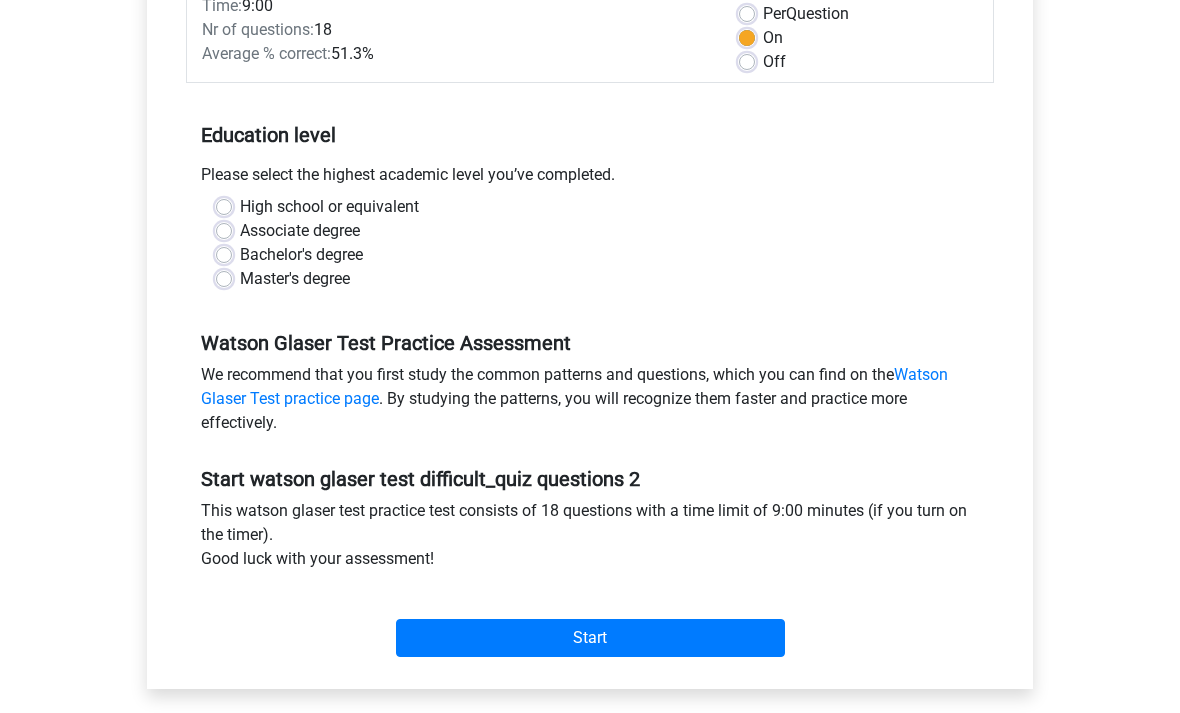 click on "Start" at bounding box center [590, 639] 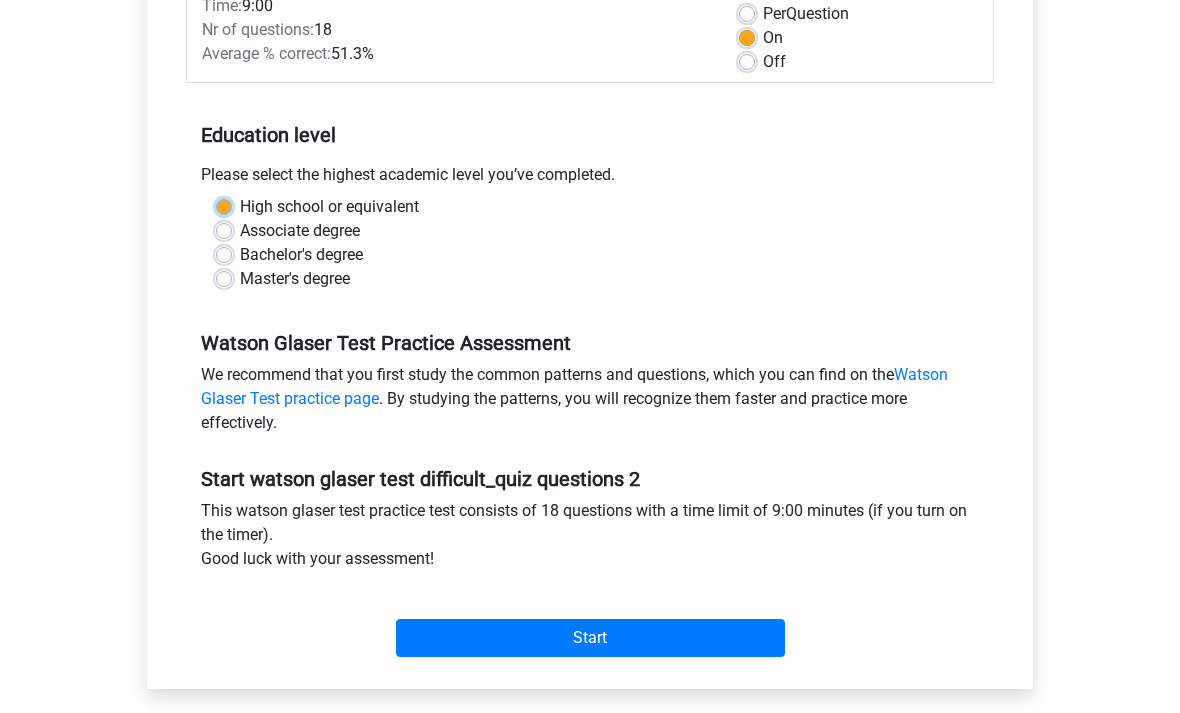 scroll, scrollTop: 307, scrollLeft: 0, axis: vertical 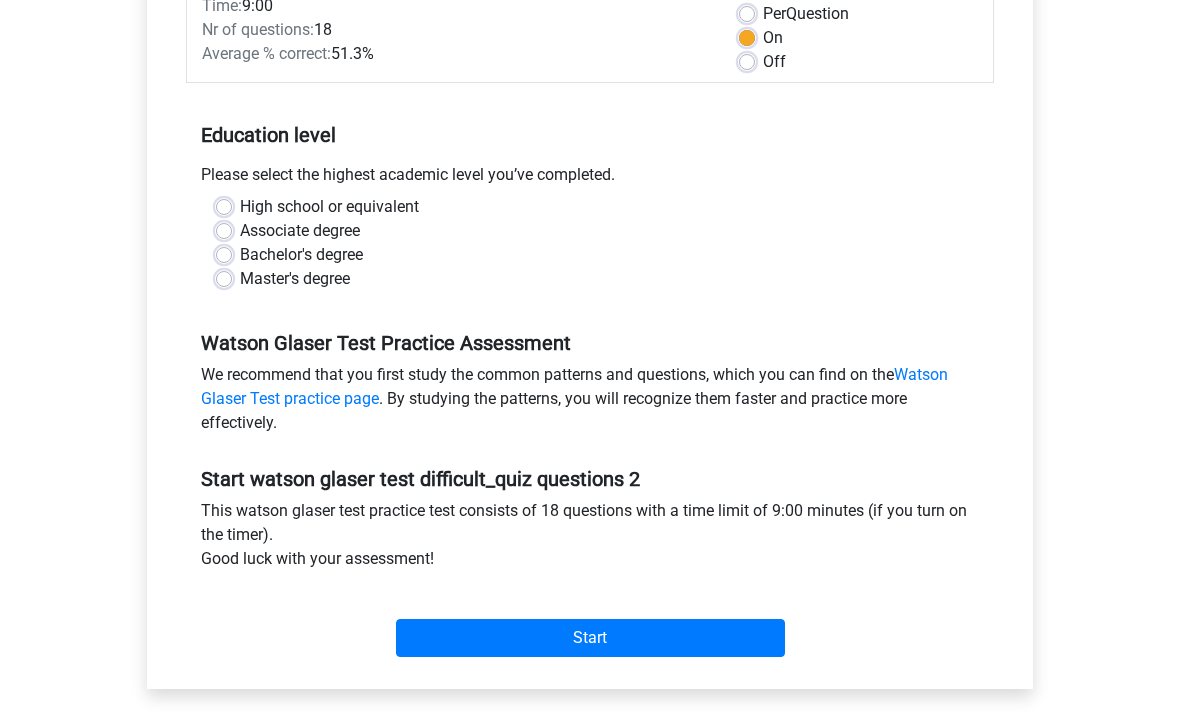 click on "We recommend that you first study the common patterns and questions, which you can find on the
Watson Glaser Test
practice page .
By studying the patterns, you will recognize them faster and practice more effectively." at bounding box center [590, 403] 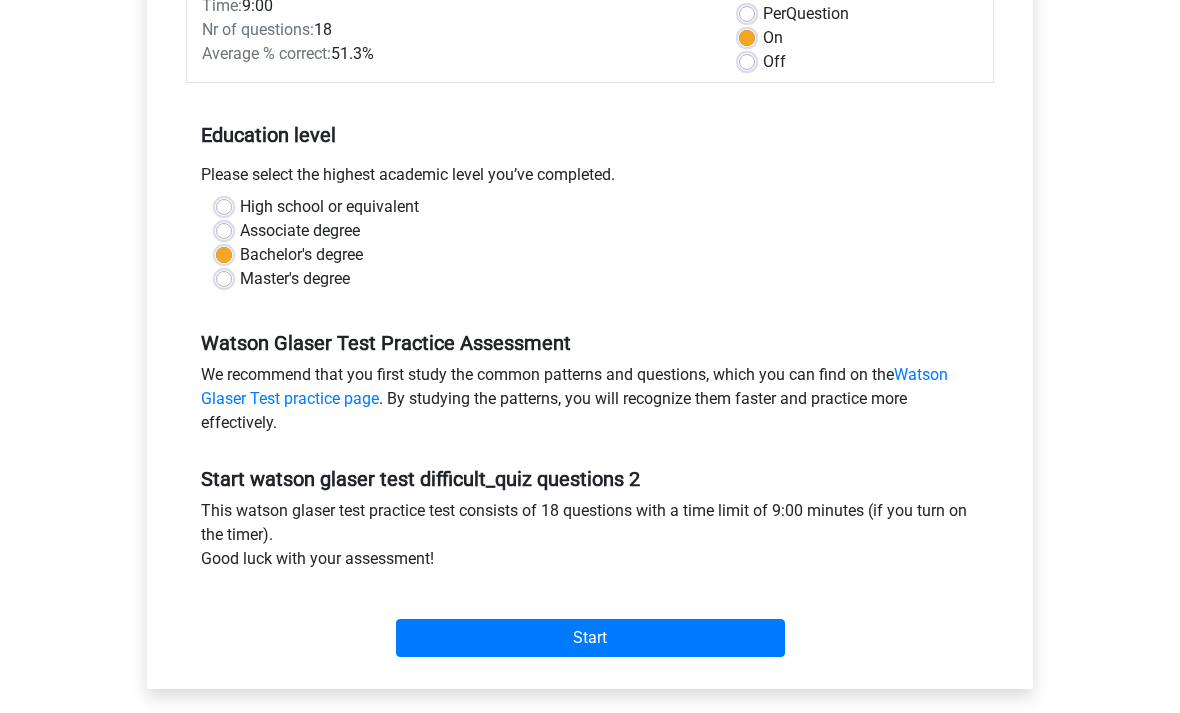 click on "Start" at bounding box center [590, 638] 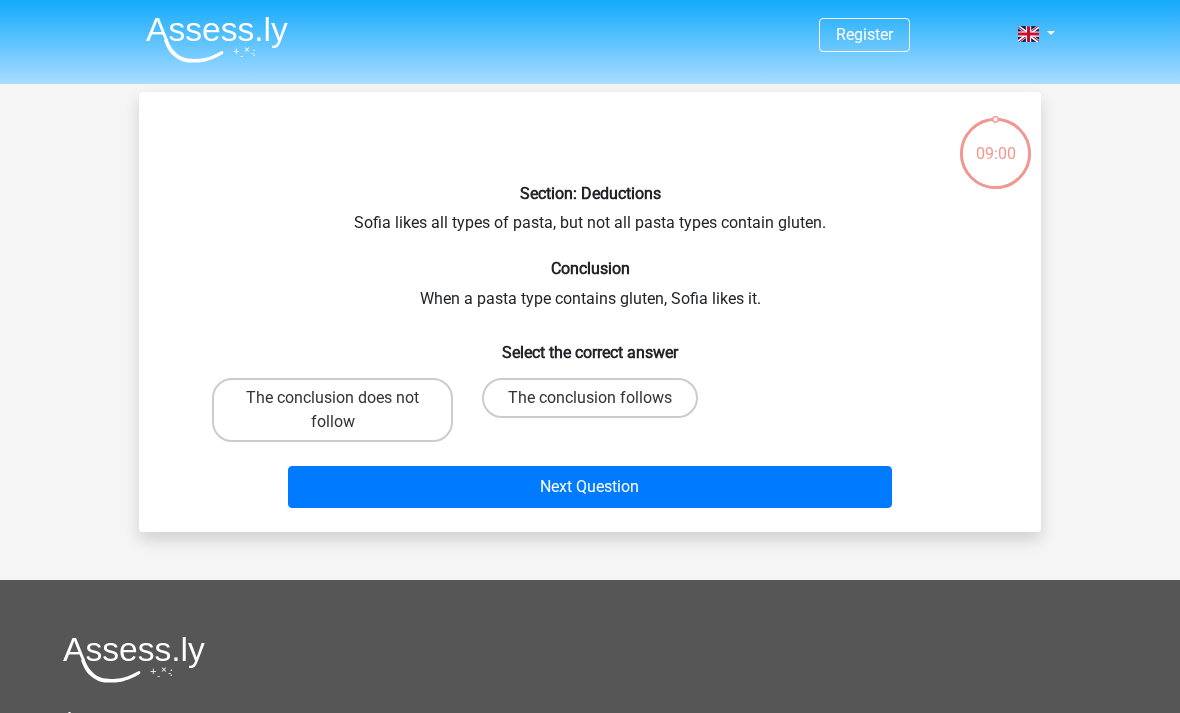 scroll, scrollTop: 0, scrollLeft: 0, axis: both 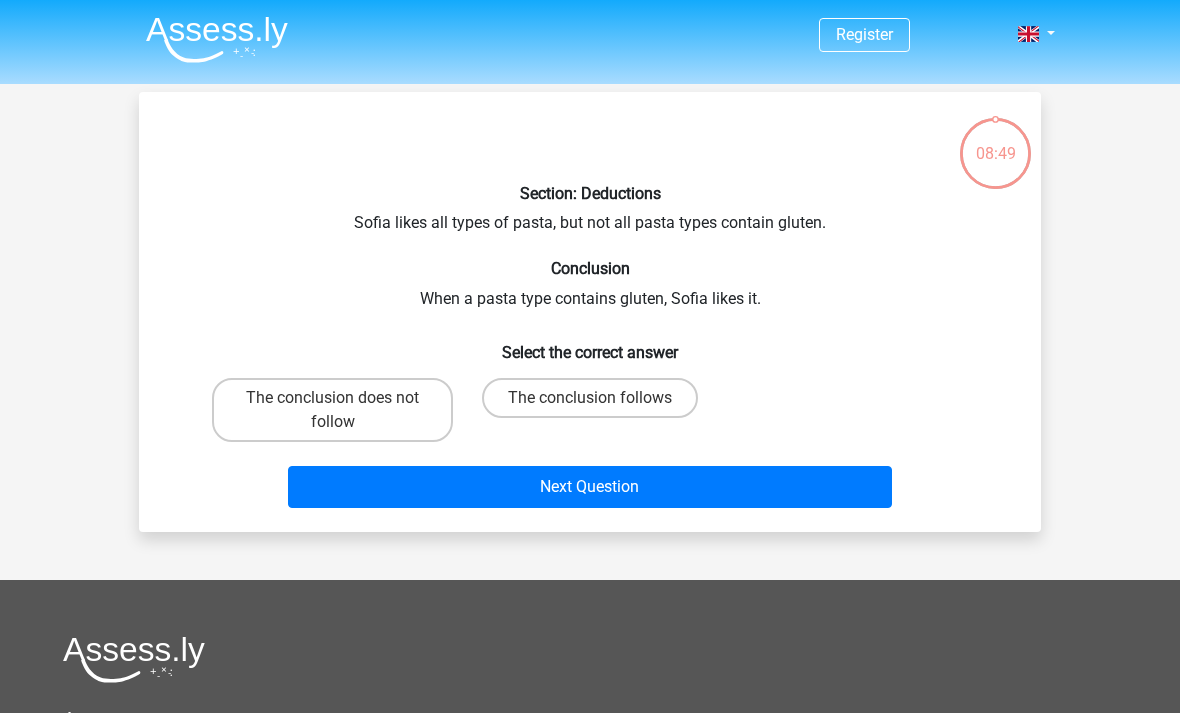 click on "Next Question" at bounding box center (590, 483) 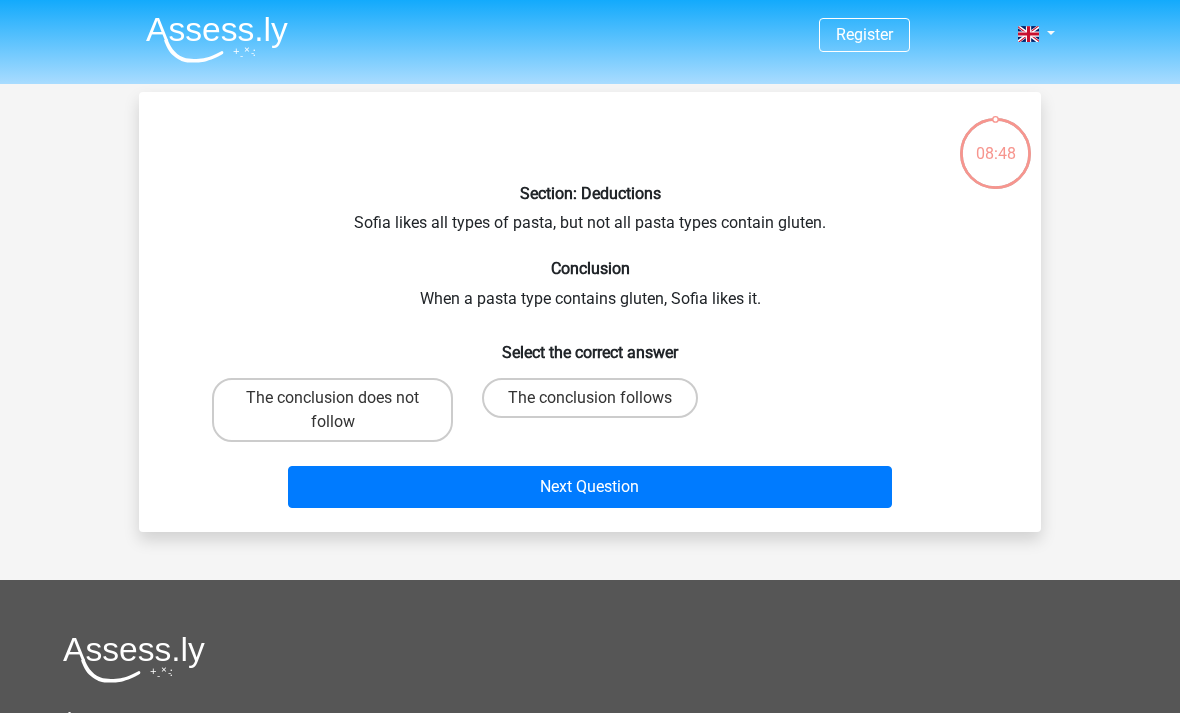 click on "The conclusion does not follow" at bounding box center (332, 410) 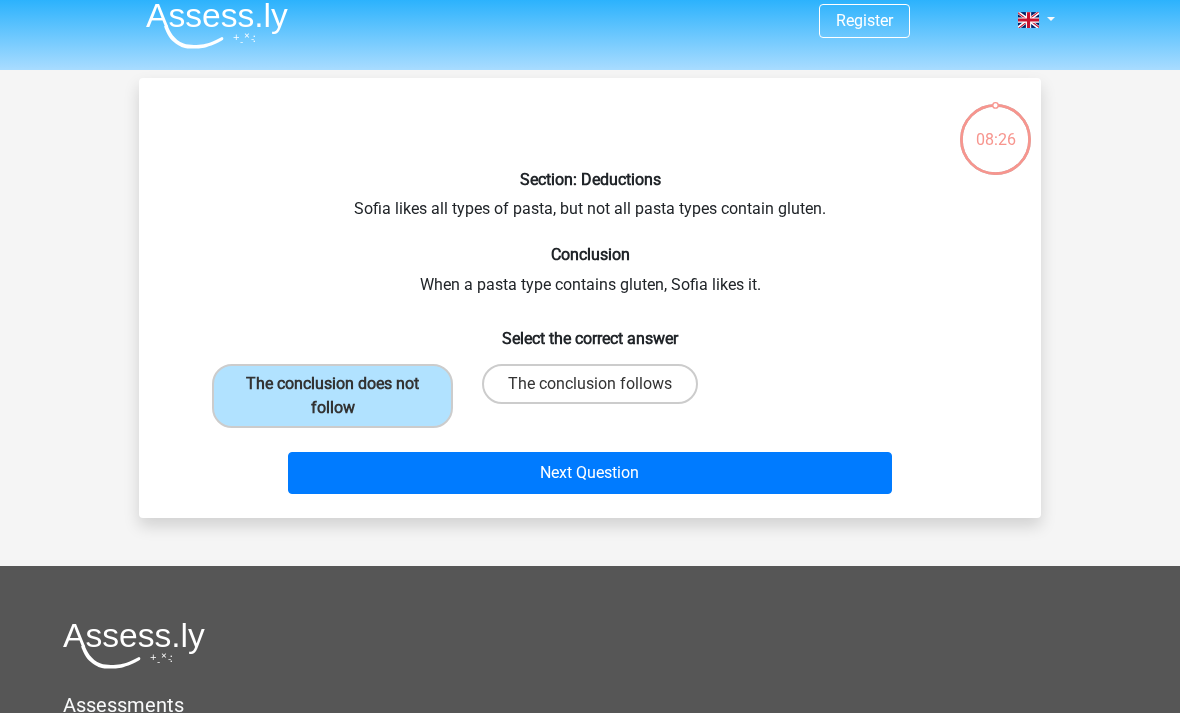 click on "The conclusion follows" at bounding box center [590, 385] 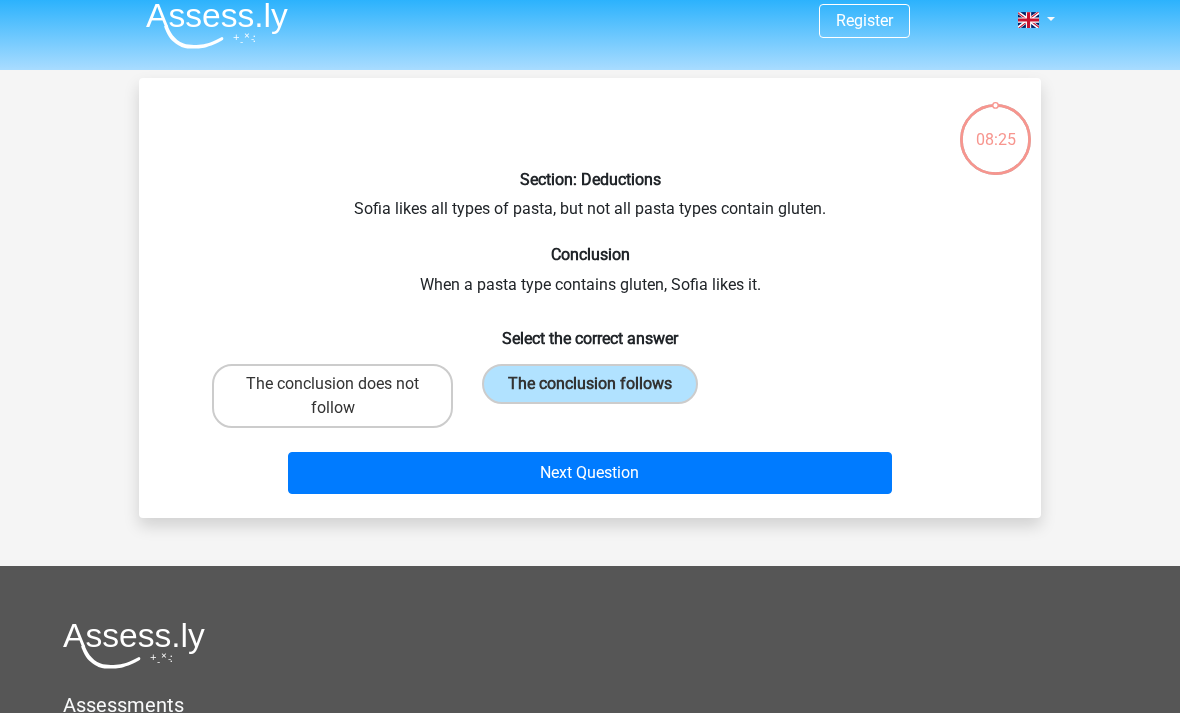 click on "Next Question" at bounding box center [590, 473] 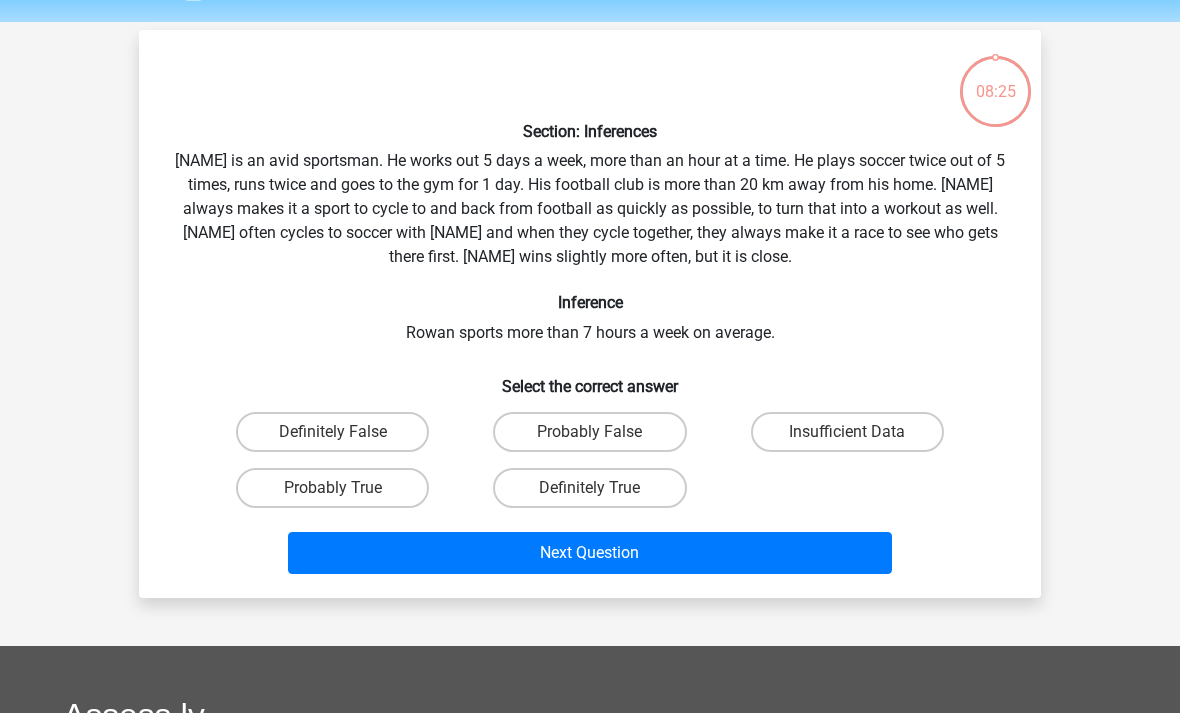 scroll, scrollTop: 91, scrollLeft: 0, axis: vertical 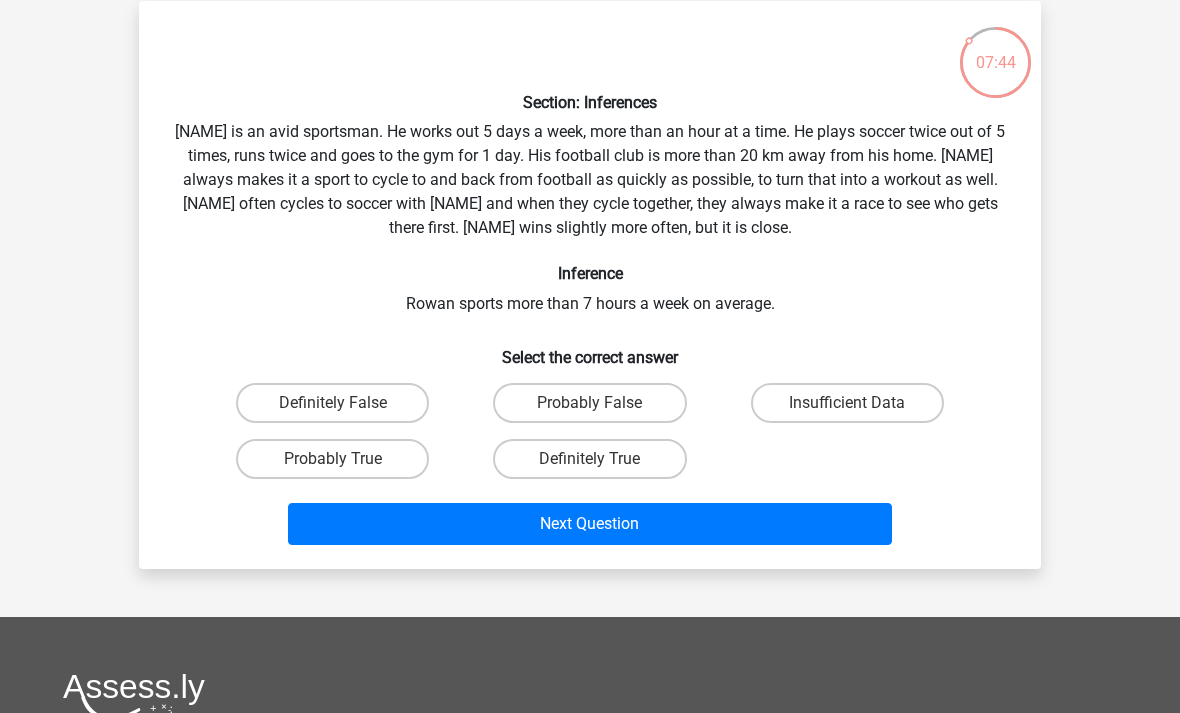 click on "Insufficient Data" at bounding box center (847, 403) 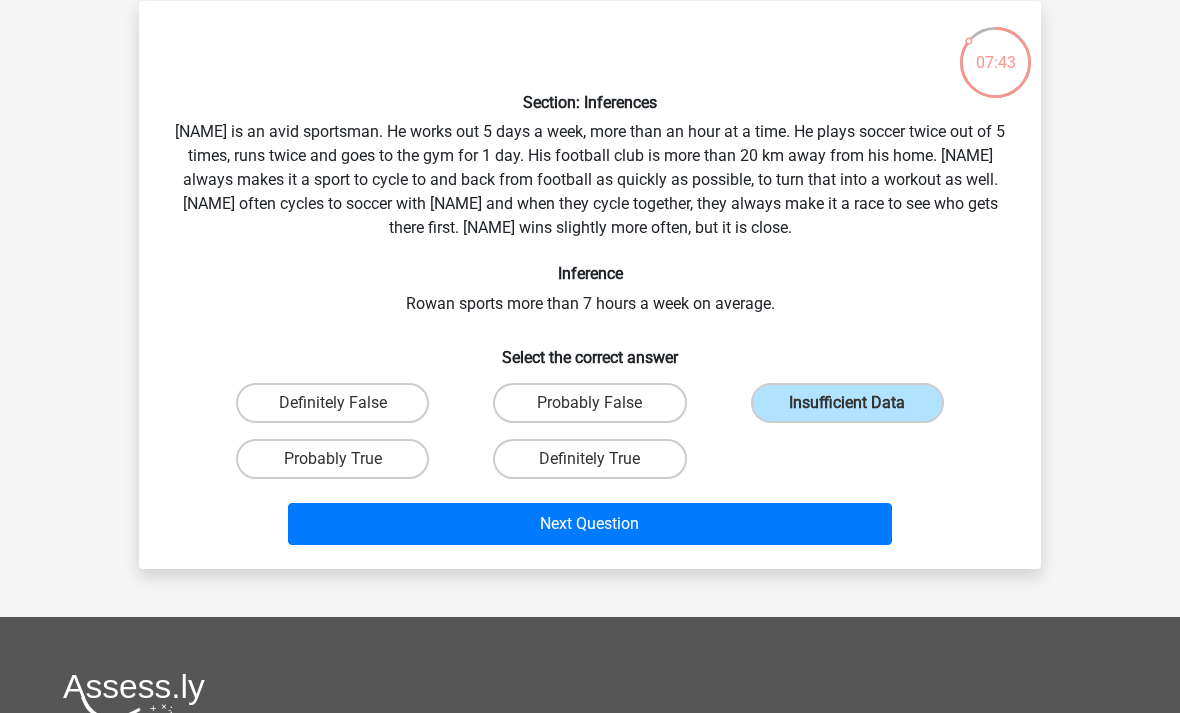 click on "Next Question" at bounding box center (590, 524) 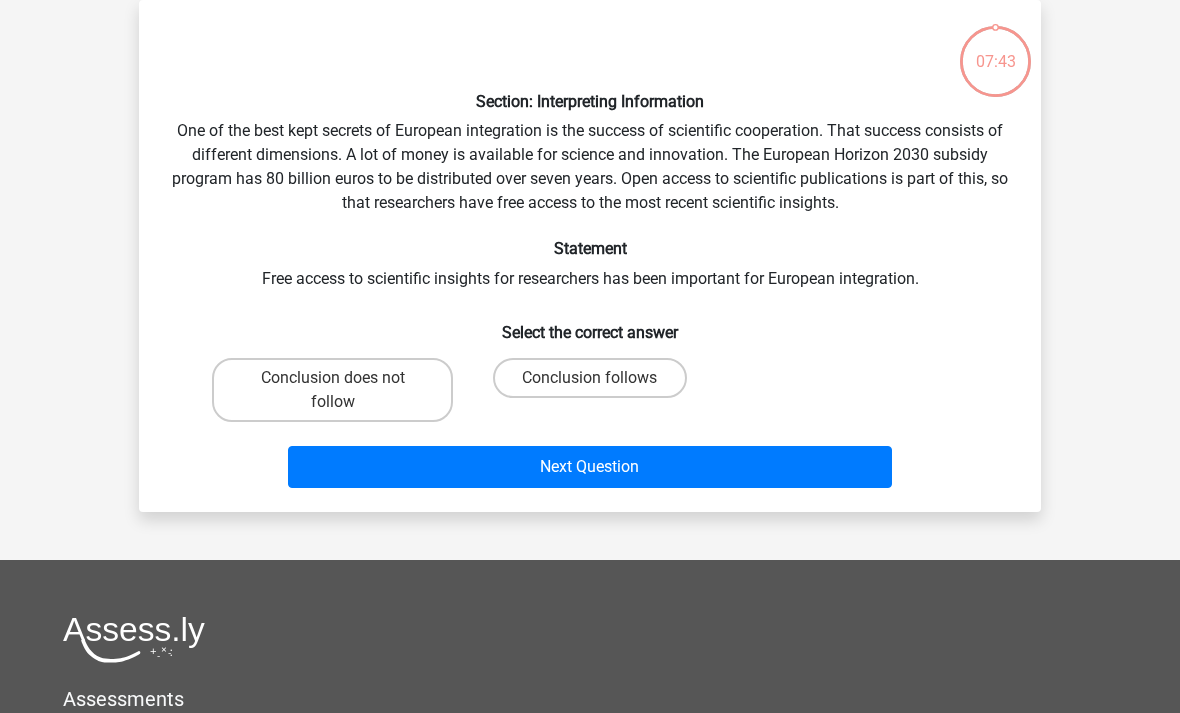 scroll, scrollTop: 80, scrollLeft: 0, axis: vertical 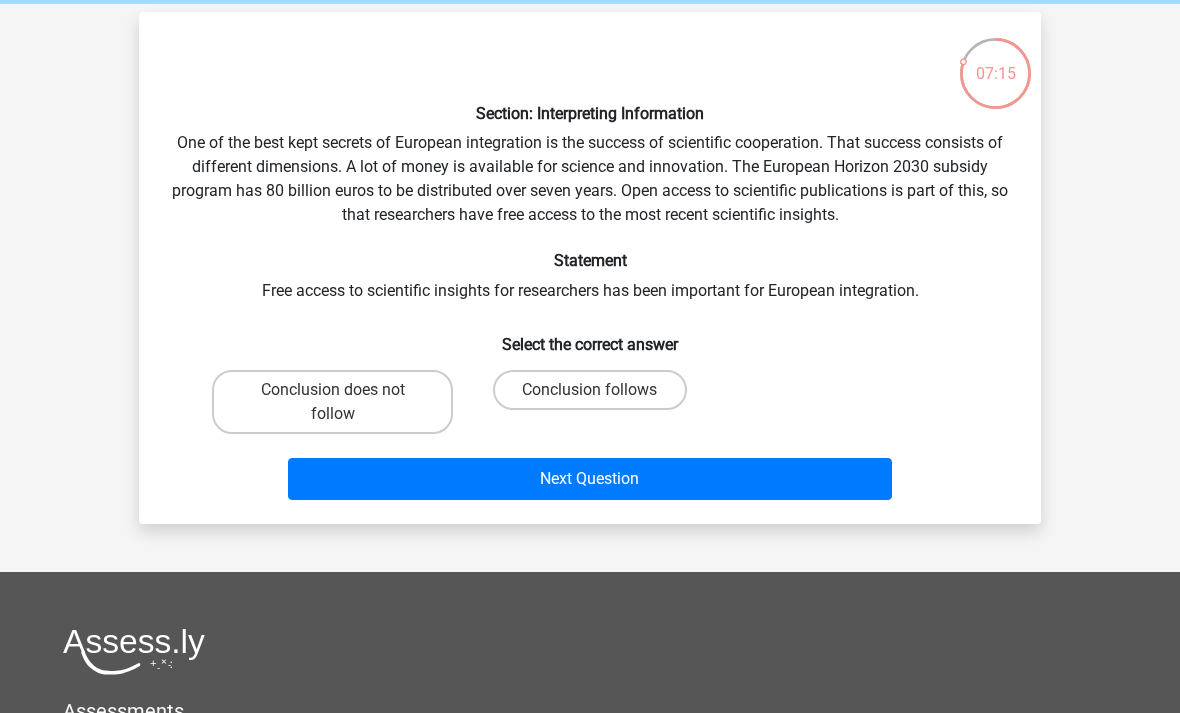 click on "Conclusion follows" at bounding box center [589, 390] 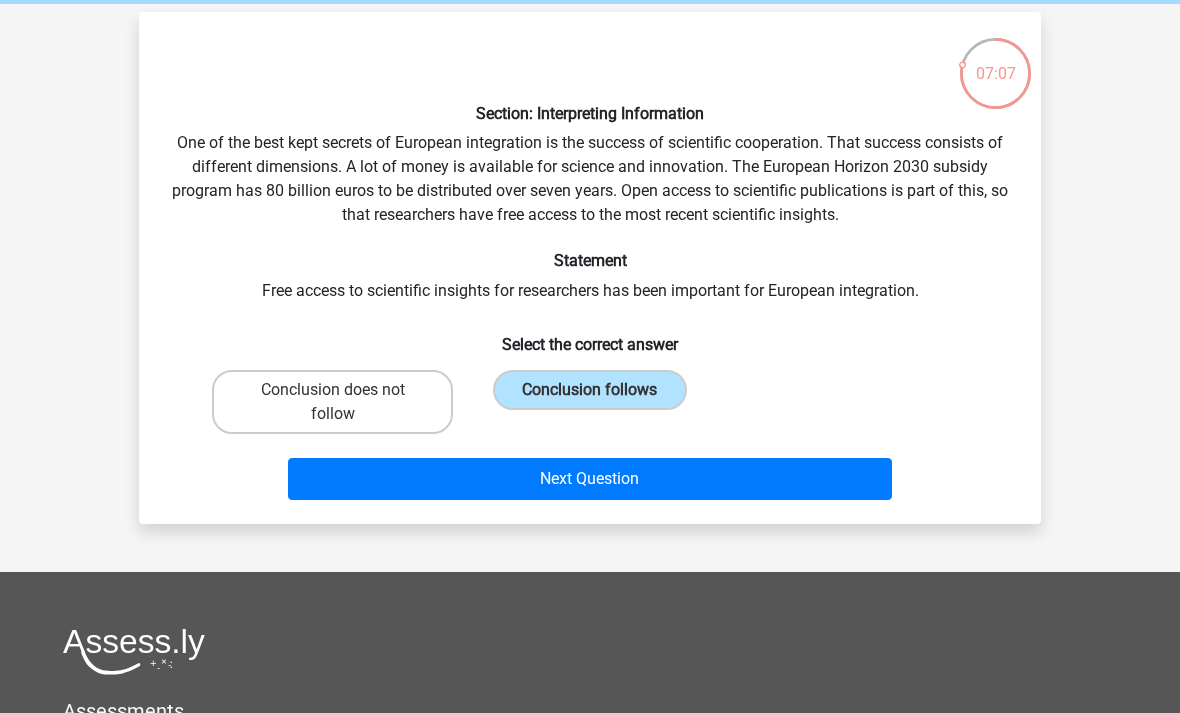 click on "Next Question" at bounding box center [590, 479] 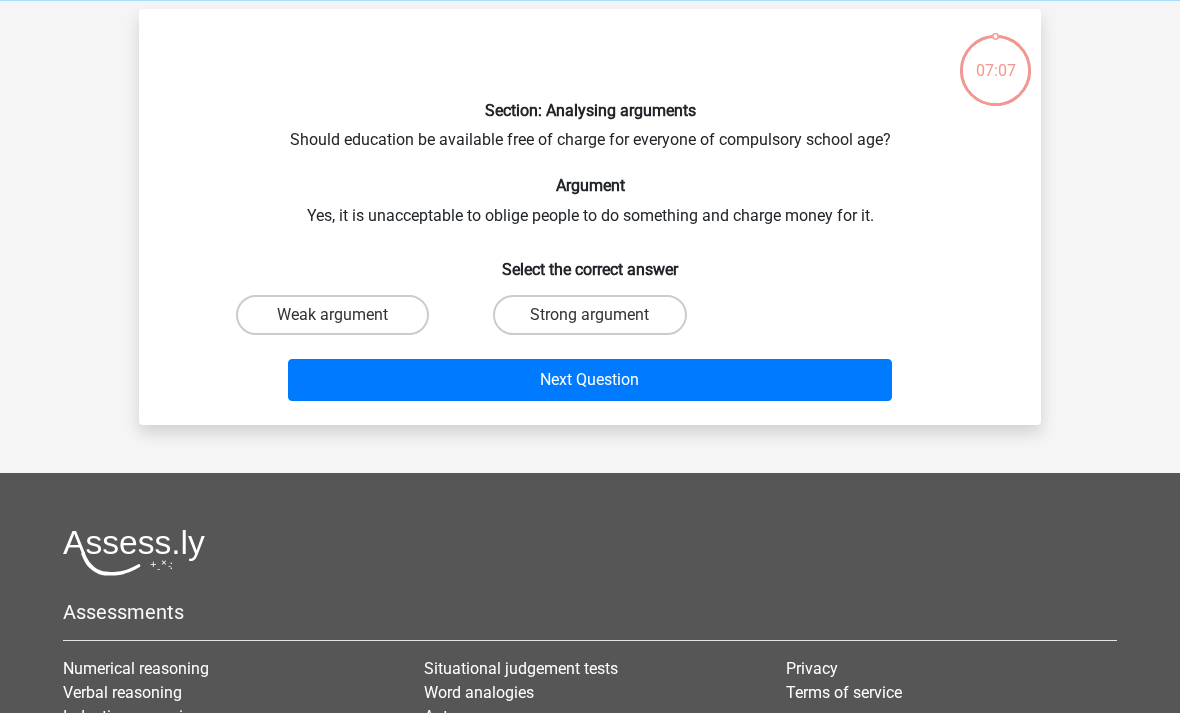 scroll, scrollTop: 57, scrollLeft: 0, axis: vertical 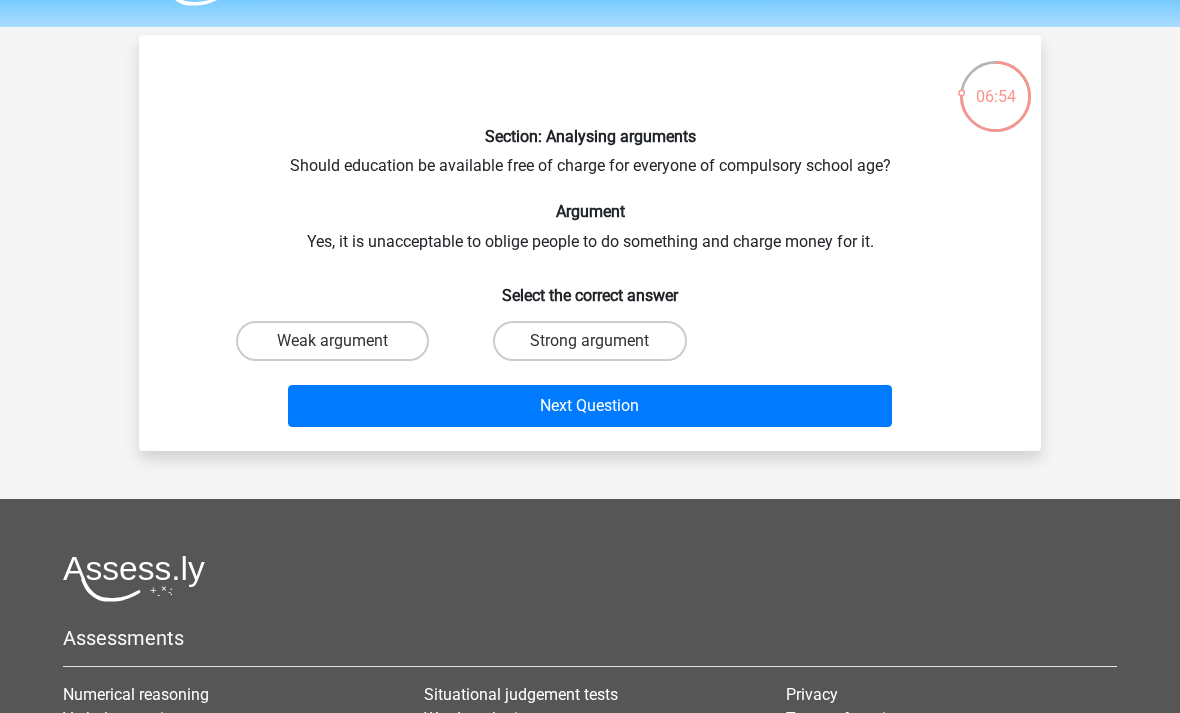 click on "Weak argument" at bounding box center (332, 341) 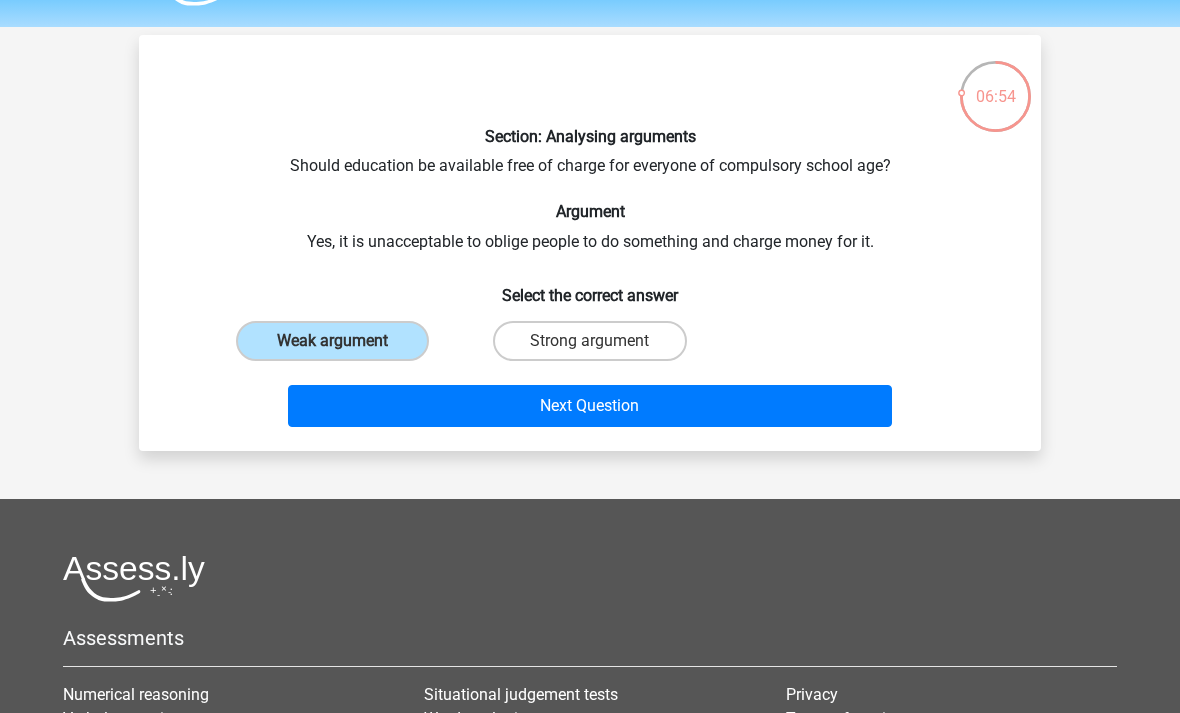 click on "Next Question" at bounding box center [590, 406] 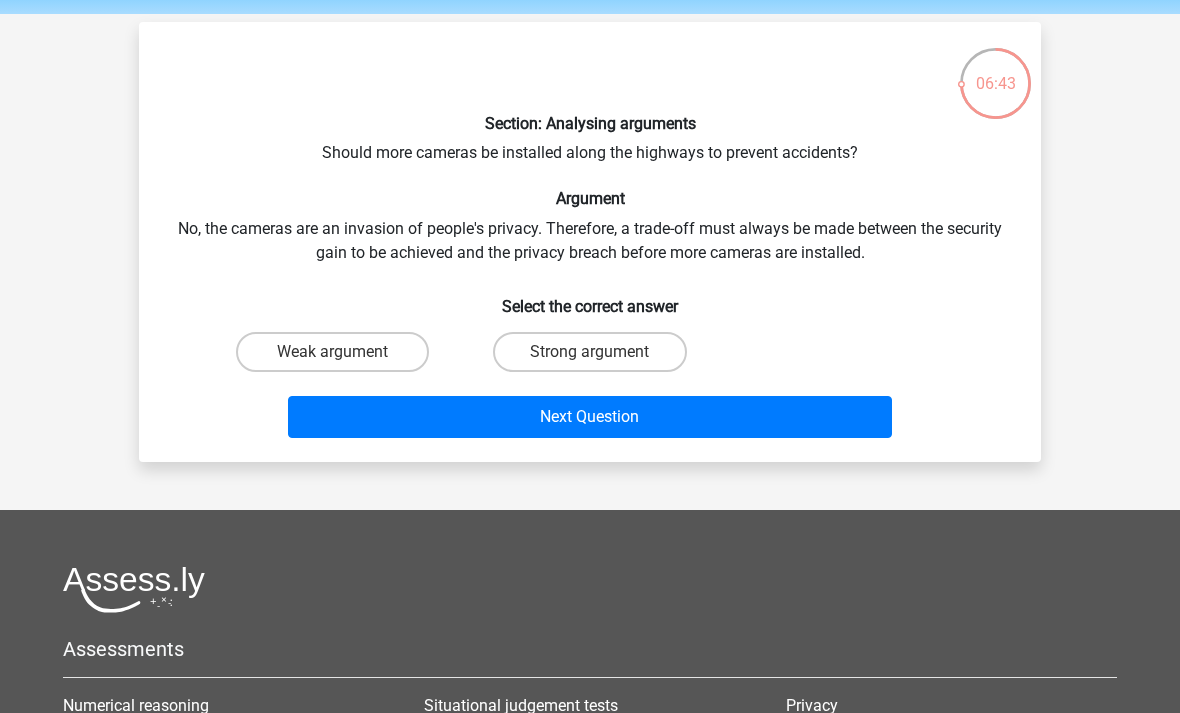 scroll, scrollTop: 76, scrollLeft: 0, axis: vertical 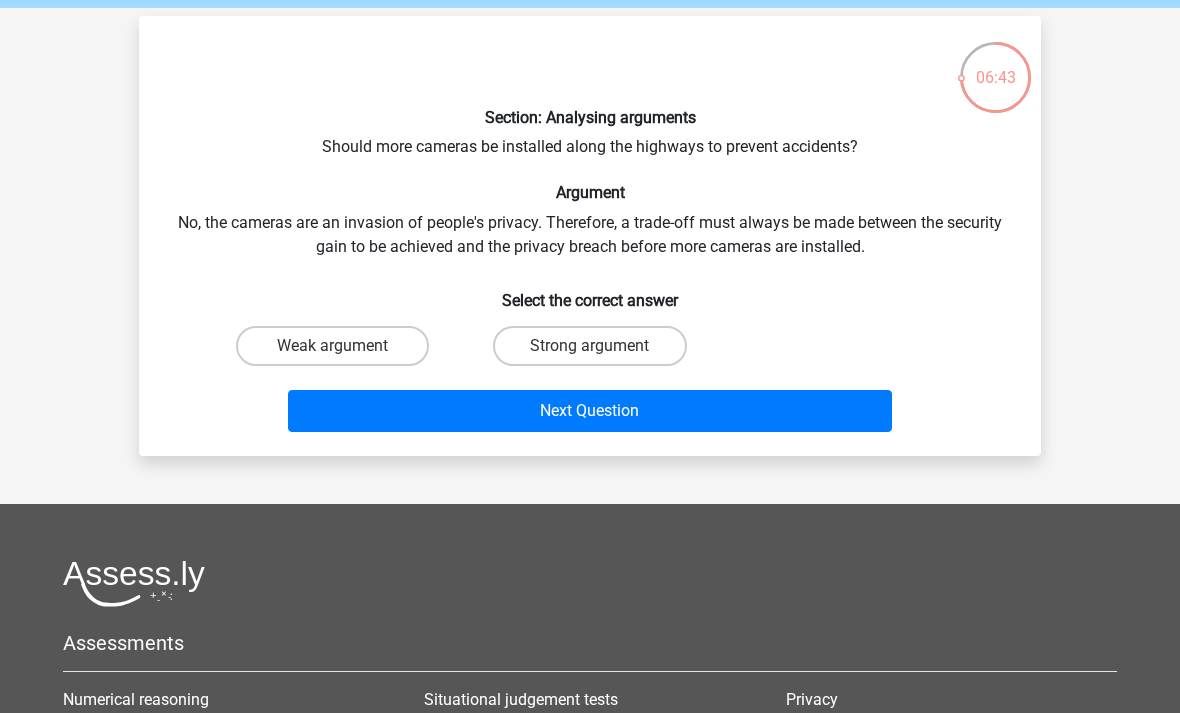 click on "Strong argument" at bounding box center (589, 346) 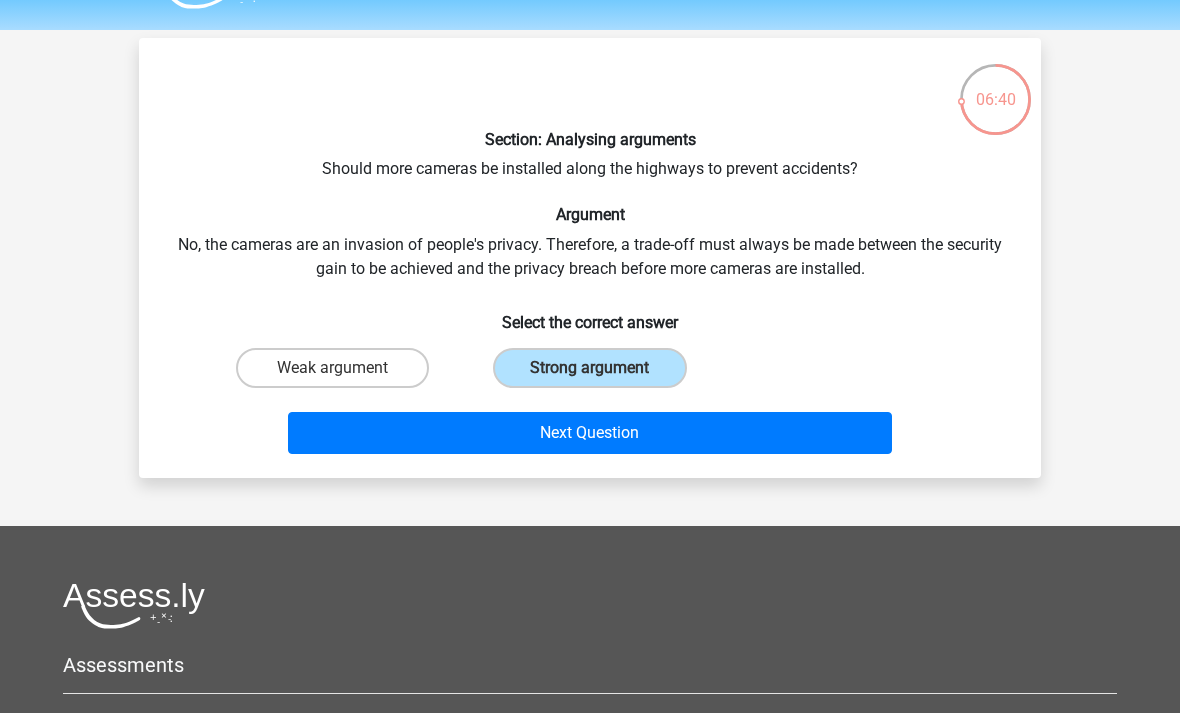 scroll, scrollTop: 55, scrollLeft: 0, axis: vertical 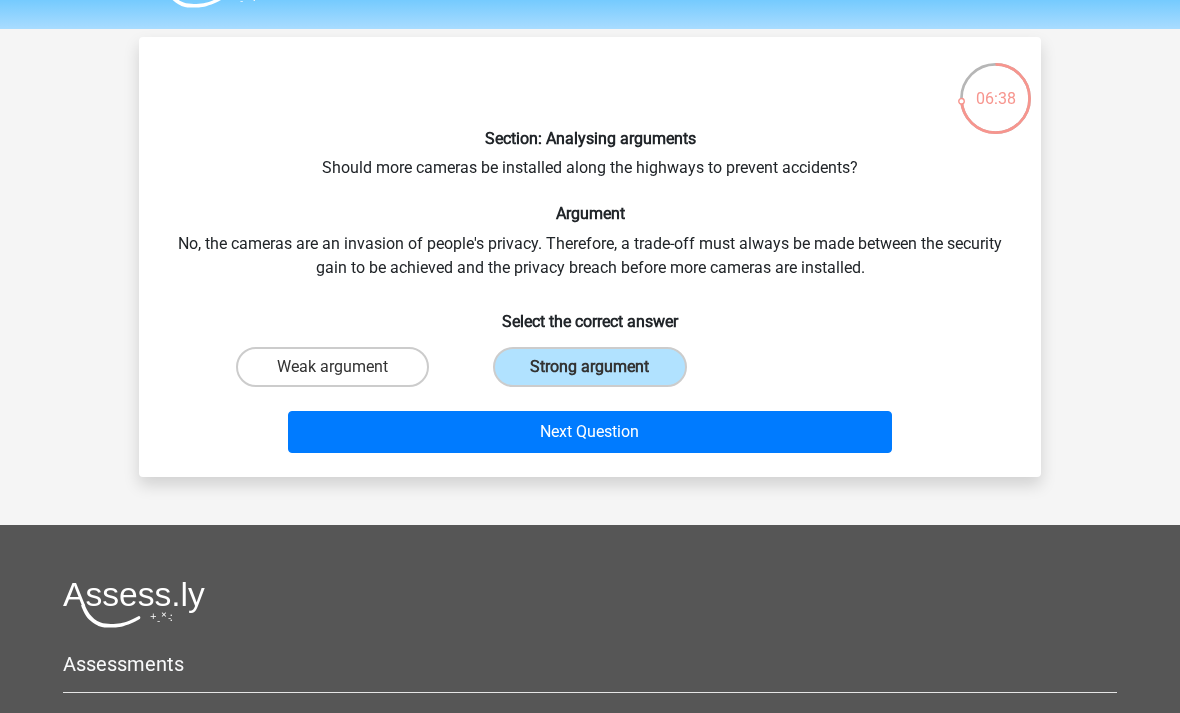 click on "Register
Nederlands
English" at bounding box center (590, 499) 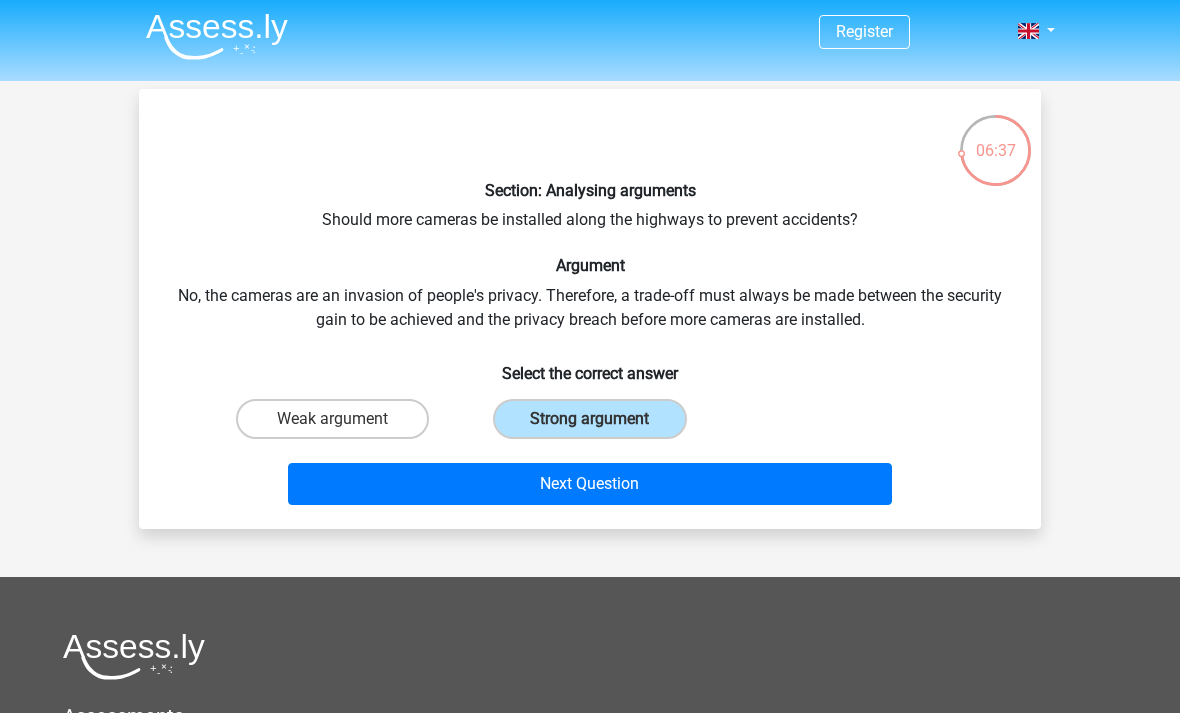 scroll, scrollTop: 1, scrollLeft: 0, axis: vertical 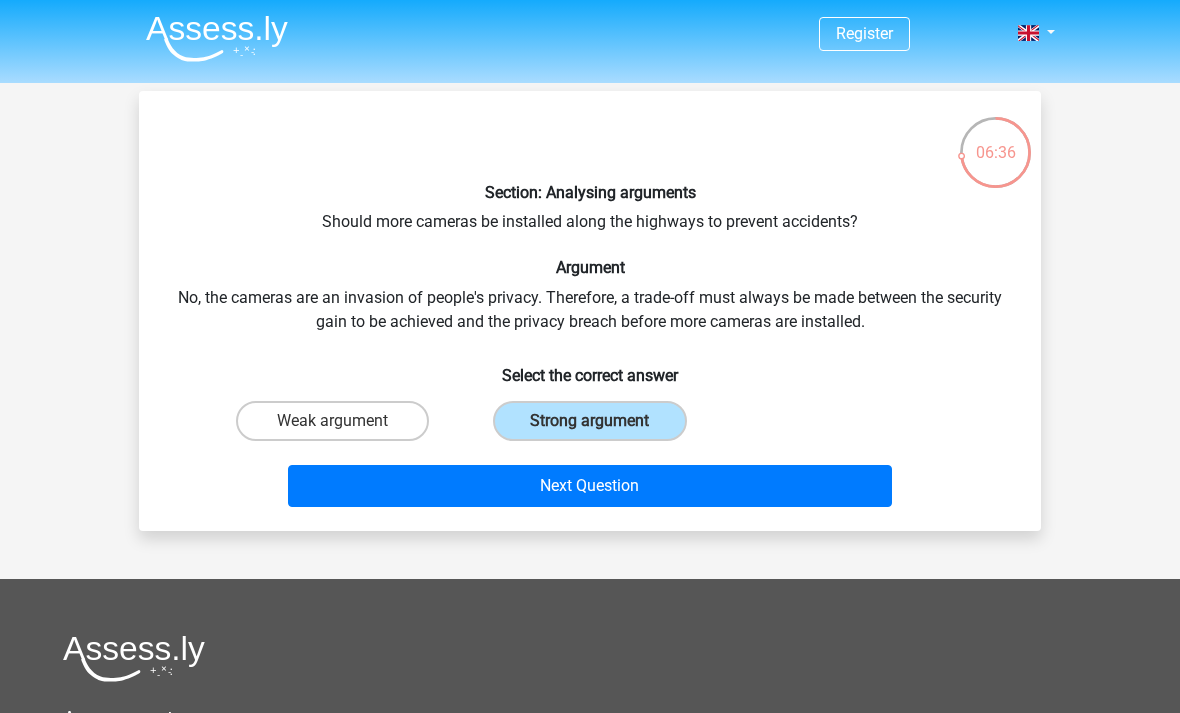 click on "Weak argument" at bounding box center [332, 421] 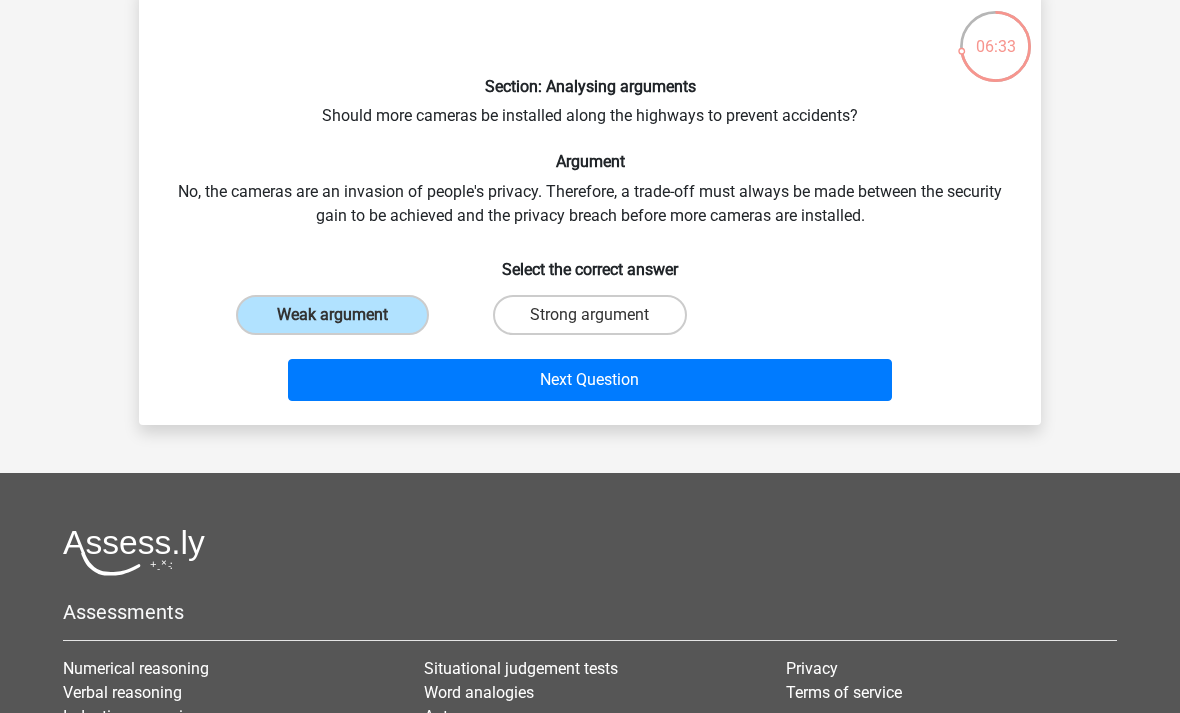 click on "Next Question" at bounding box center [590, 380] 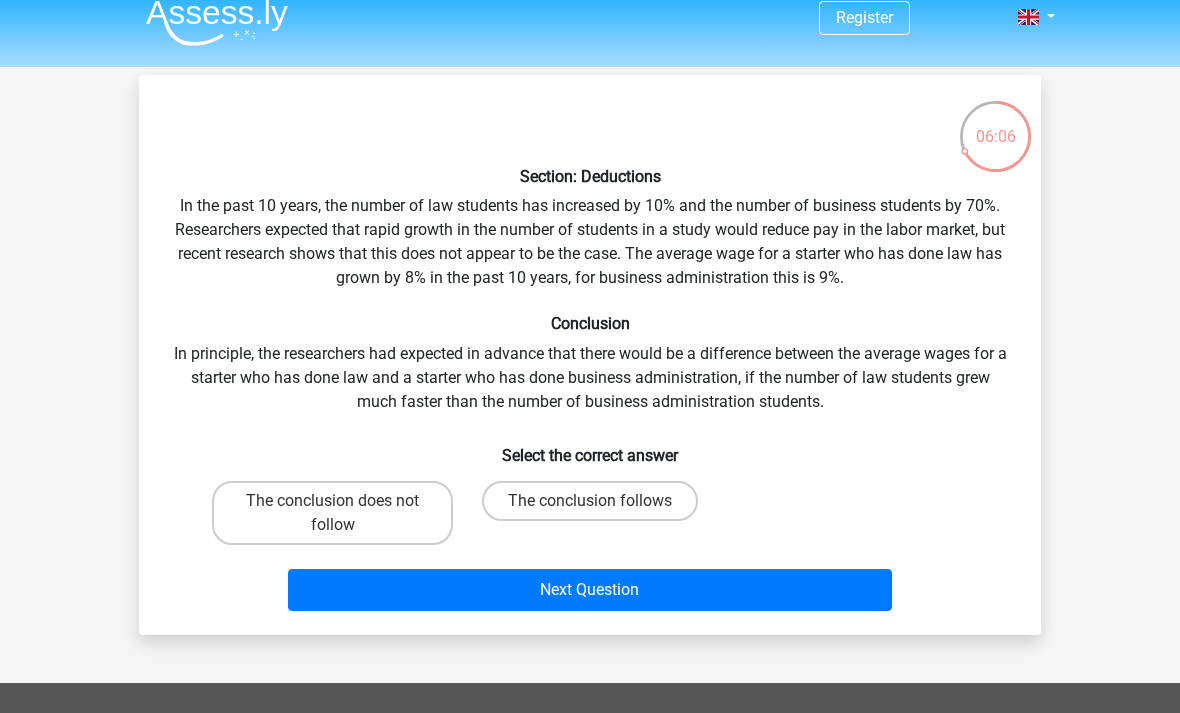 scroll, scrollTop: 16, scrollLeft: 0, axis: vertical 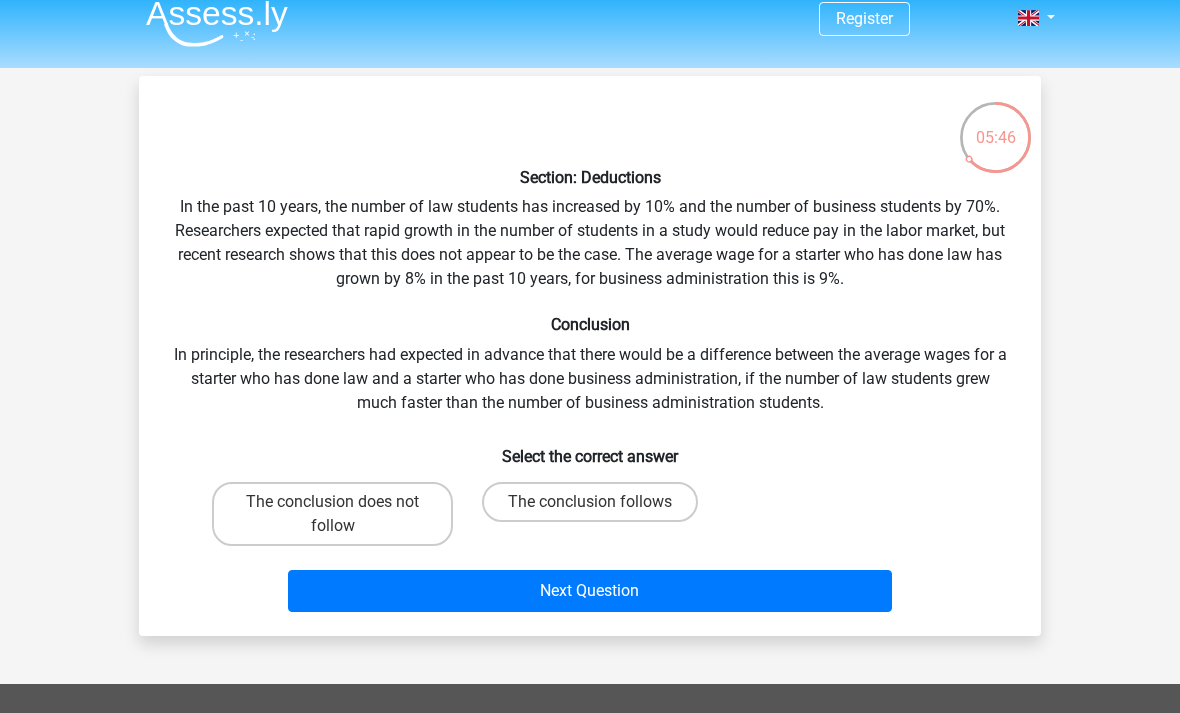 click on "The conclusion follows" at bounding box center (590, 502) 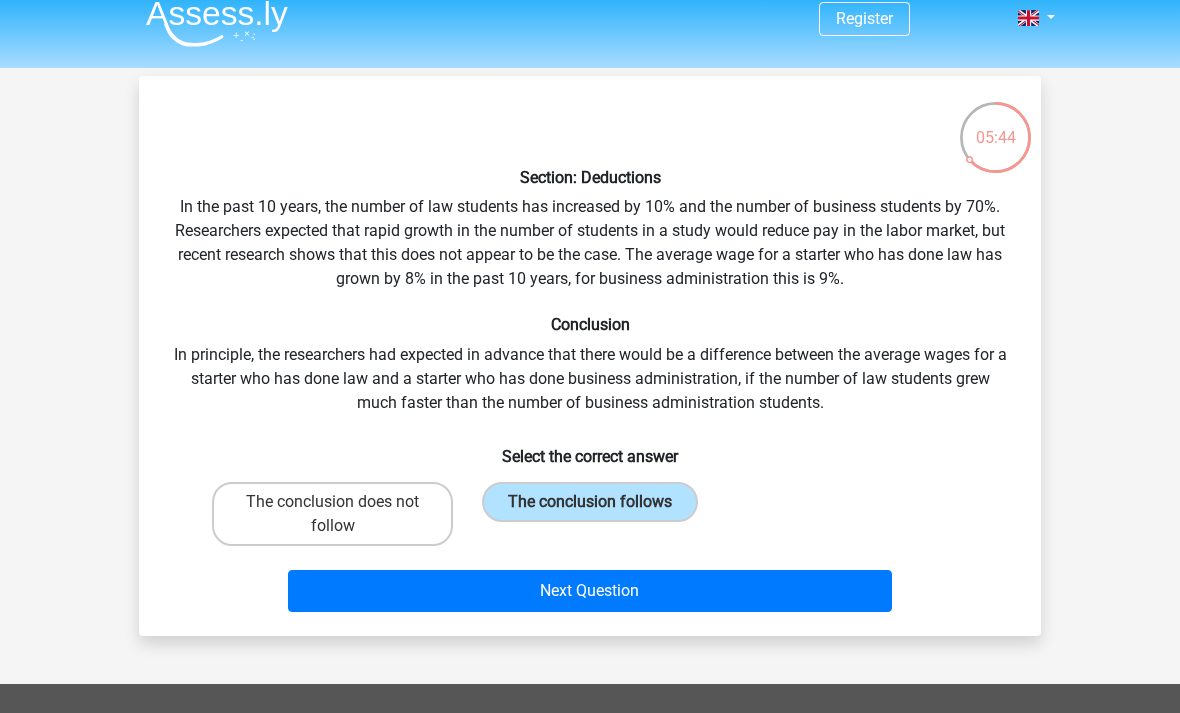click on "Next Question" at bounding box center [590, 591] 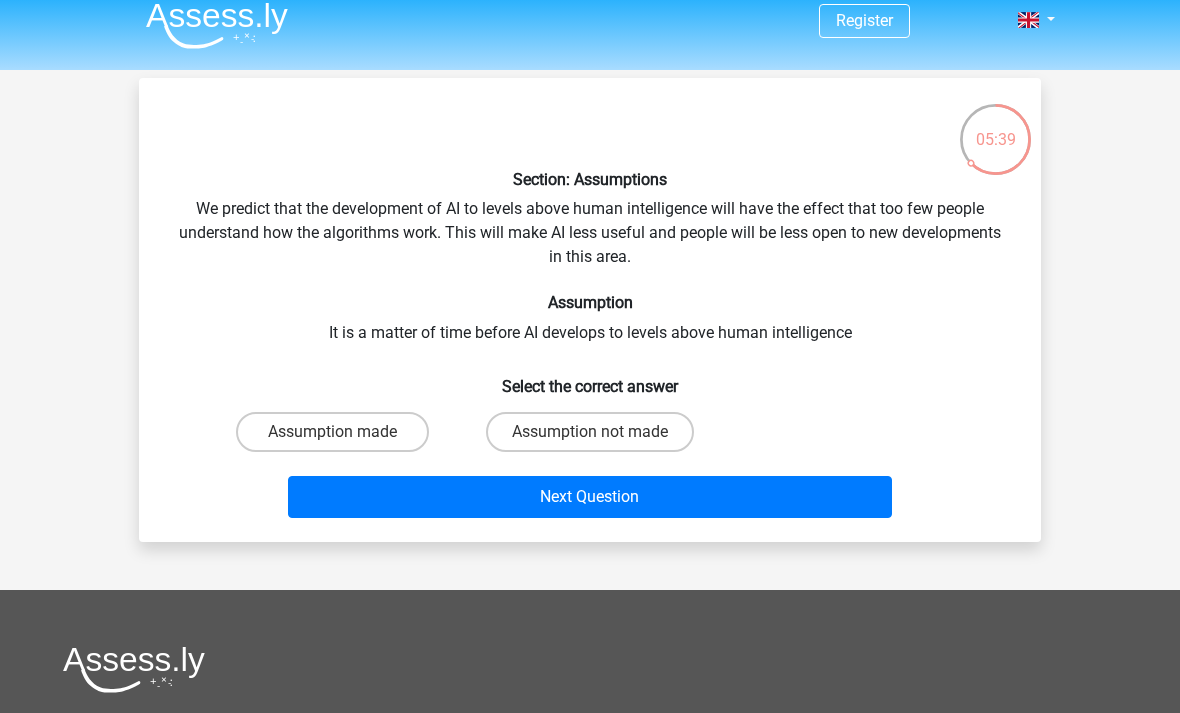 scroll, scrollTop: 15, scrollLeft: 0, axis: vertical 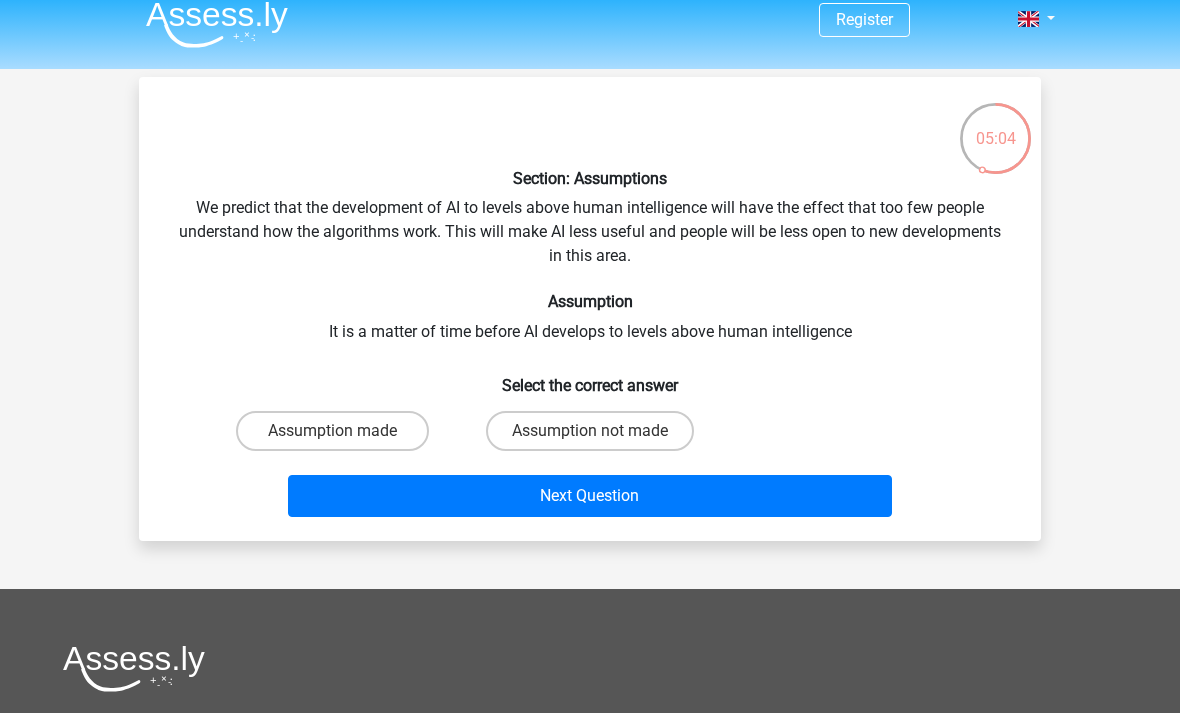 click on "Assumption made" at bounding box center [332, 431] 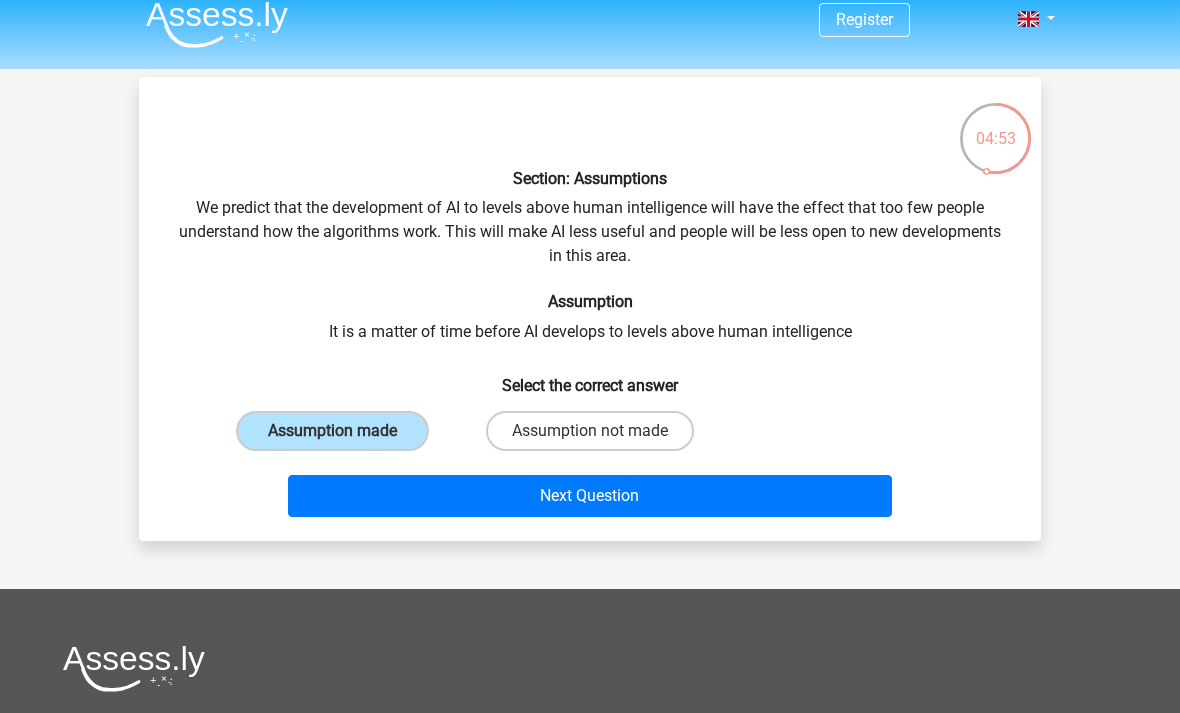 click on "Next Question" at bounding box center (590, 496) 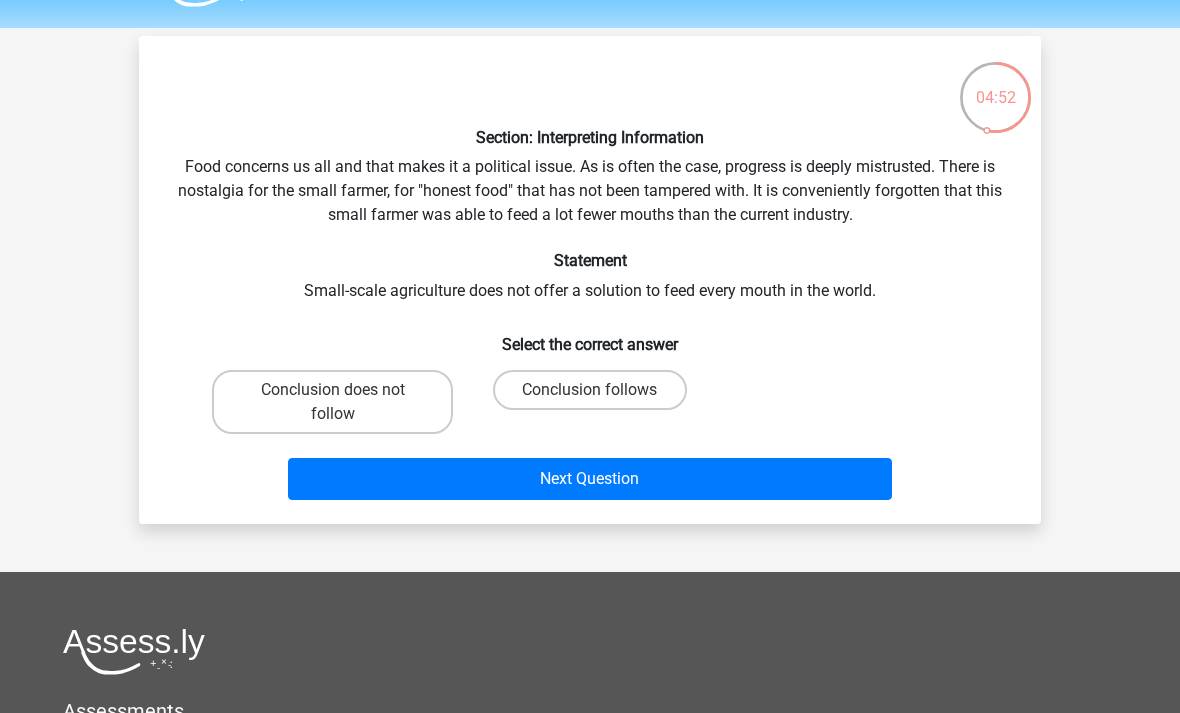 scroll, scrollTop: 56, scrollLeft: 0, axis: vertical 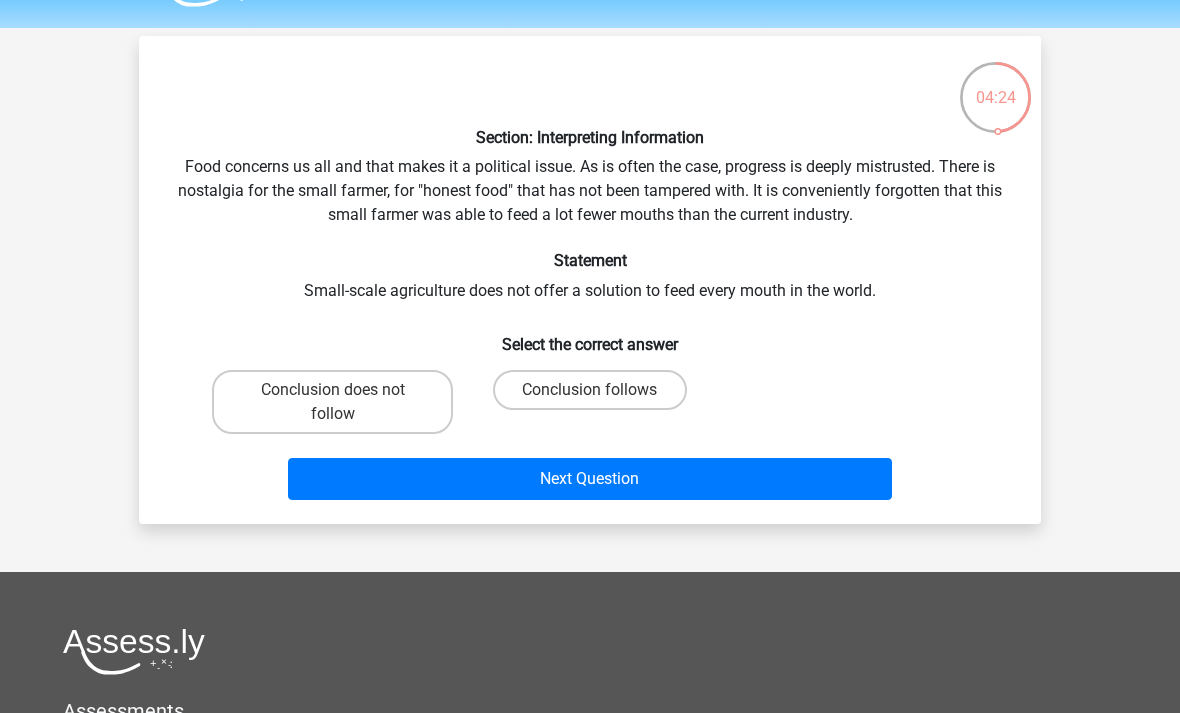 click on "Conclusion follows" at bounding box center [589, 390] 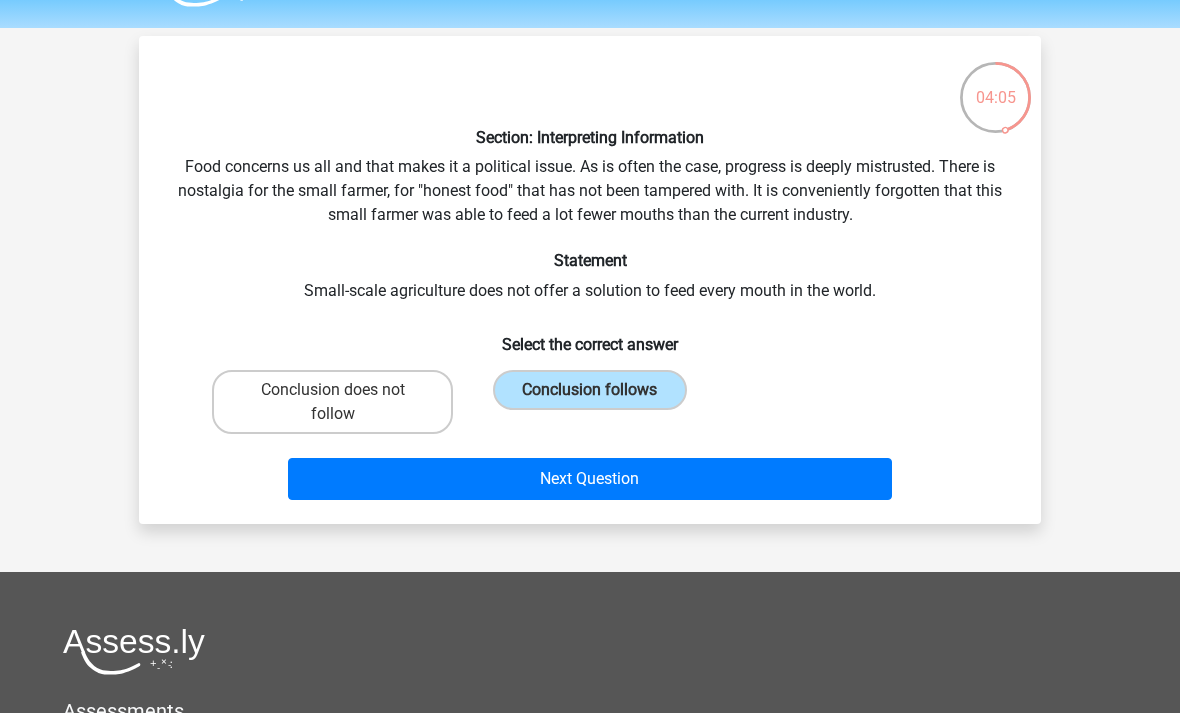 click on "Next Question" at bounding box center (590, 479) 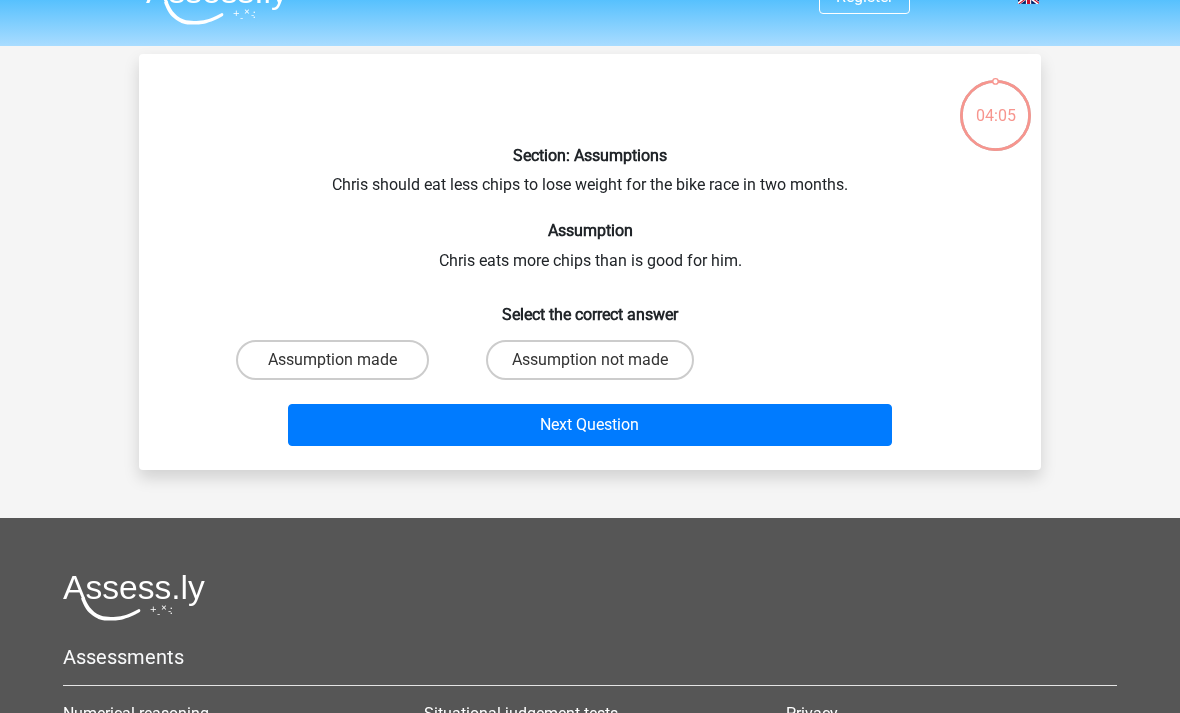 scroll, scrollTop: 10, scrollLeft: 0, axis: vertical 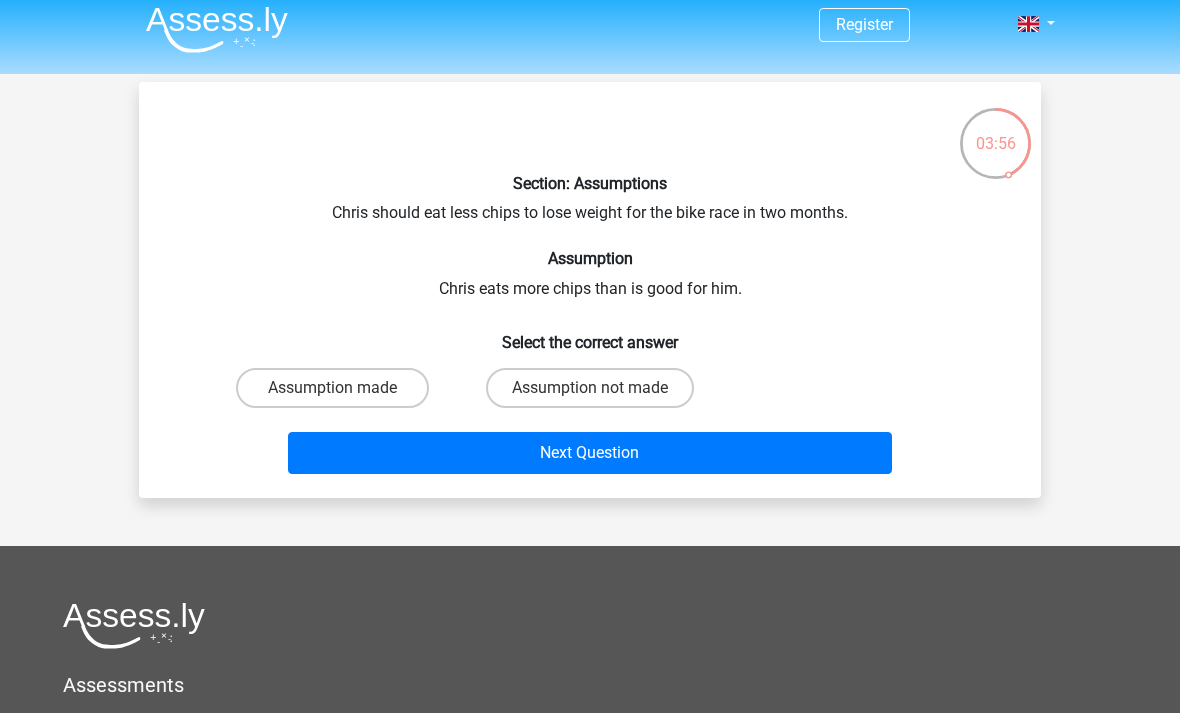 click on "Assumption made" at bounding box center (332, 388) 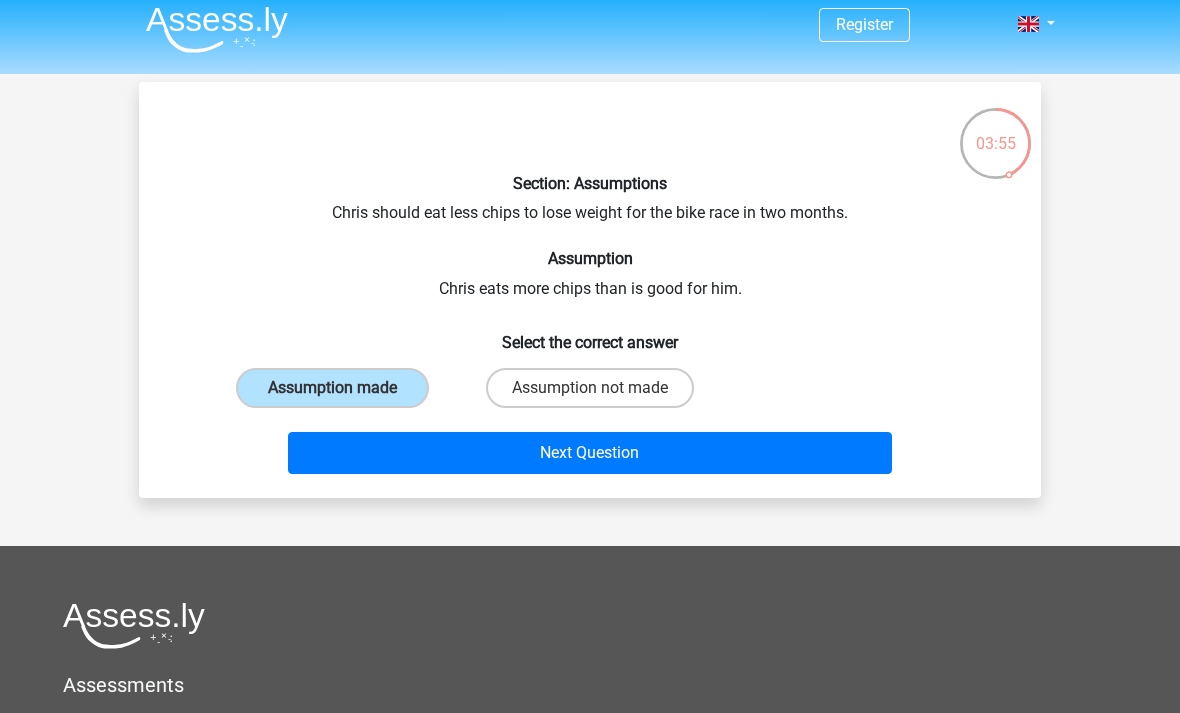 click on "Assumption made" at bounding box center (332, 388) 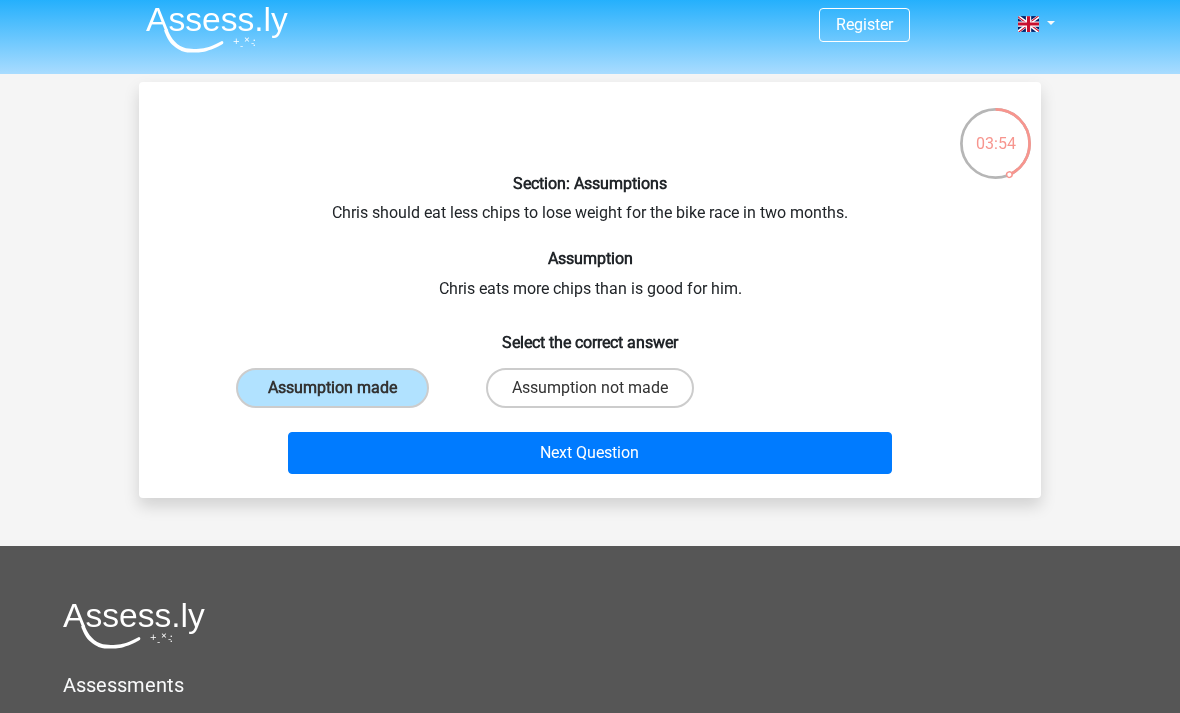 click on "Next Question" at bounding box center (590, 453) 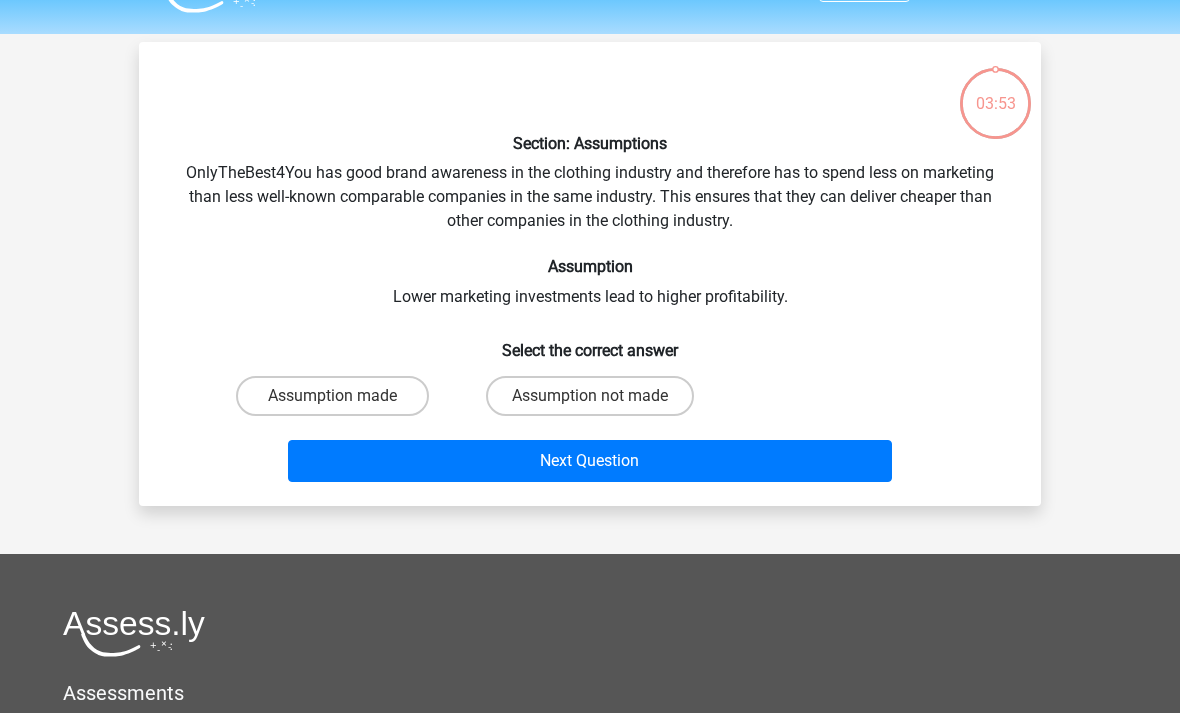 scroll, scrollTop: 50, scrollLeft: 0, axis: vertical 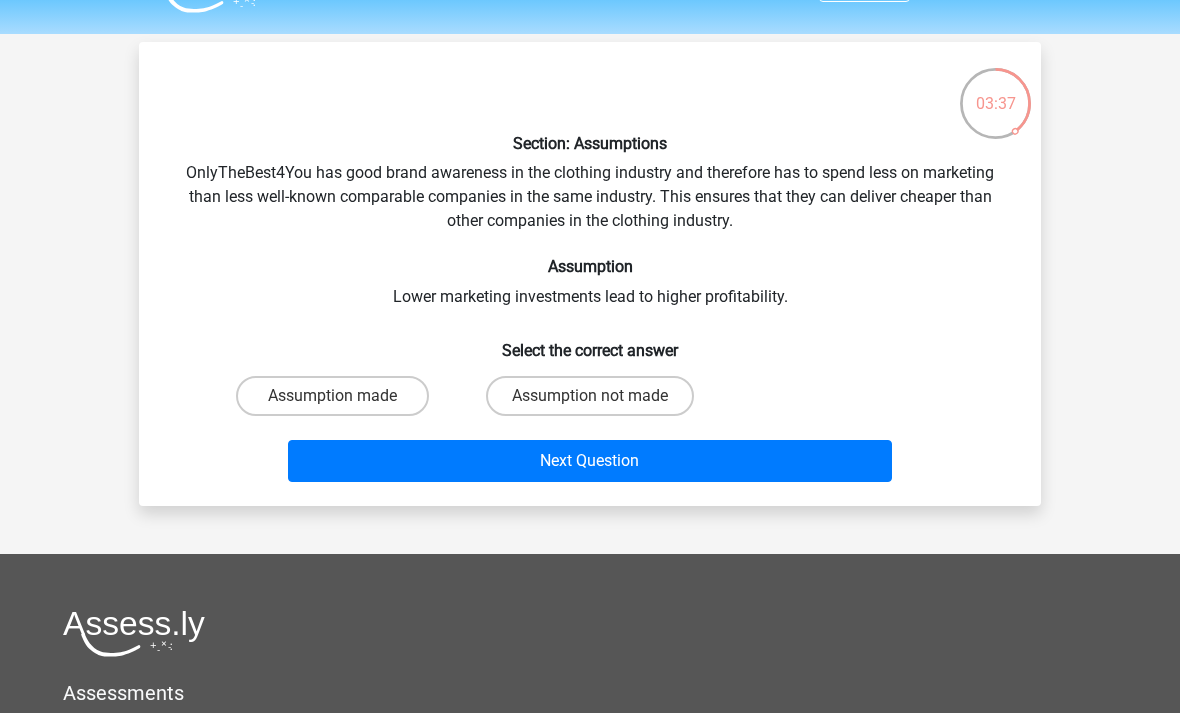click on "Assumption not made" at bounding box center (590, 396) 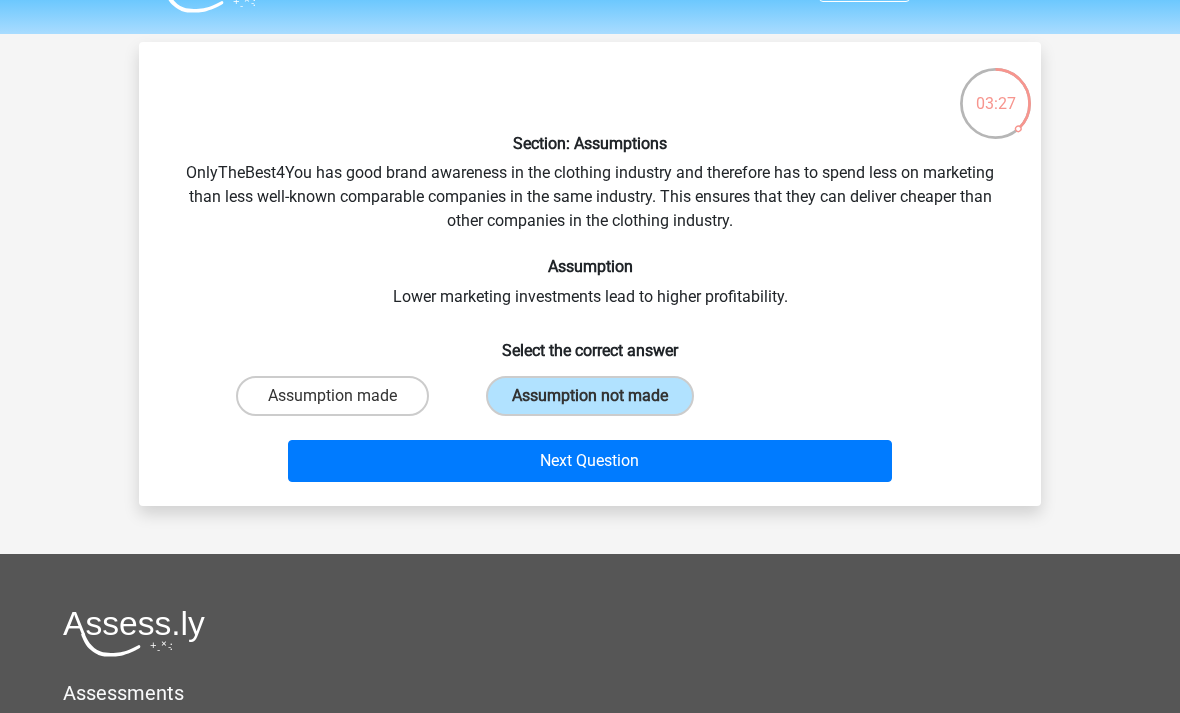 click on "Next Question" at bounding box center [590, 461] 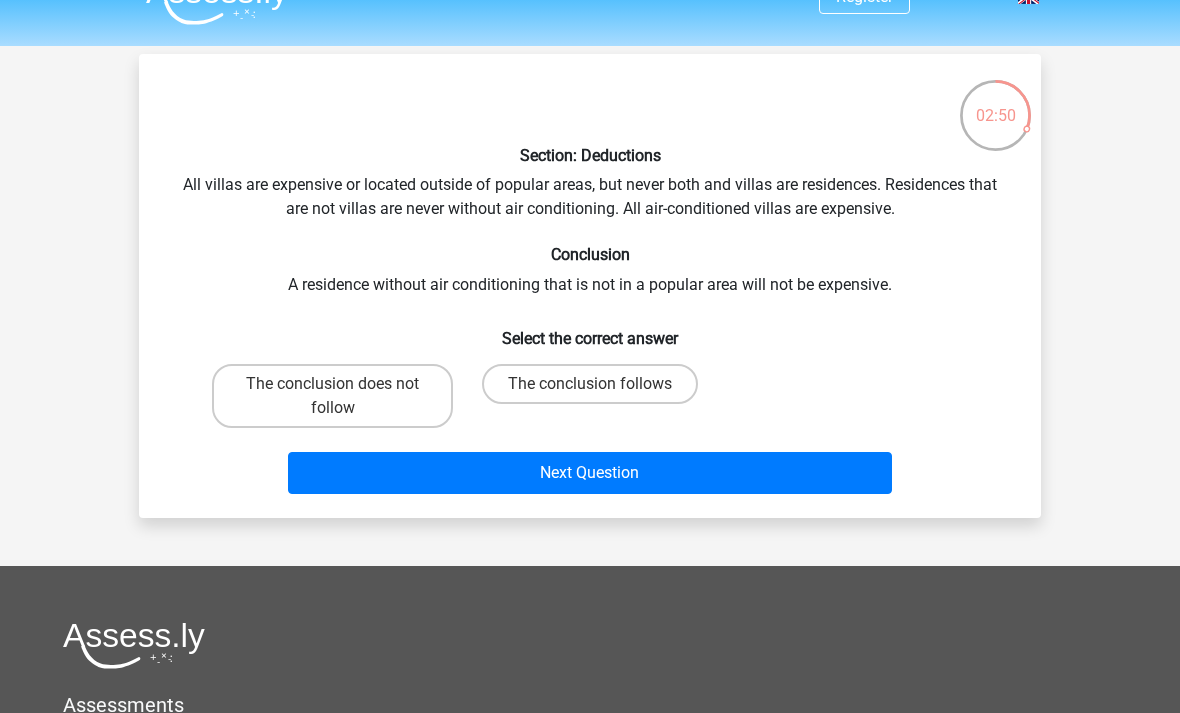 scroll, scrollTop: 0, scrollLeft: 0, axis: both 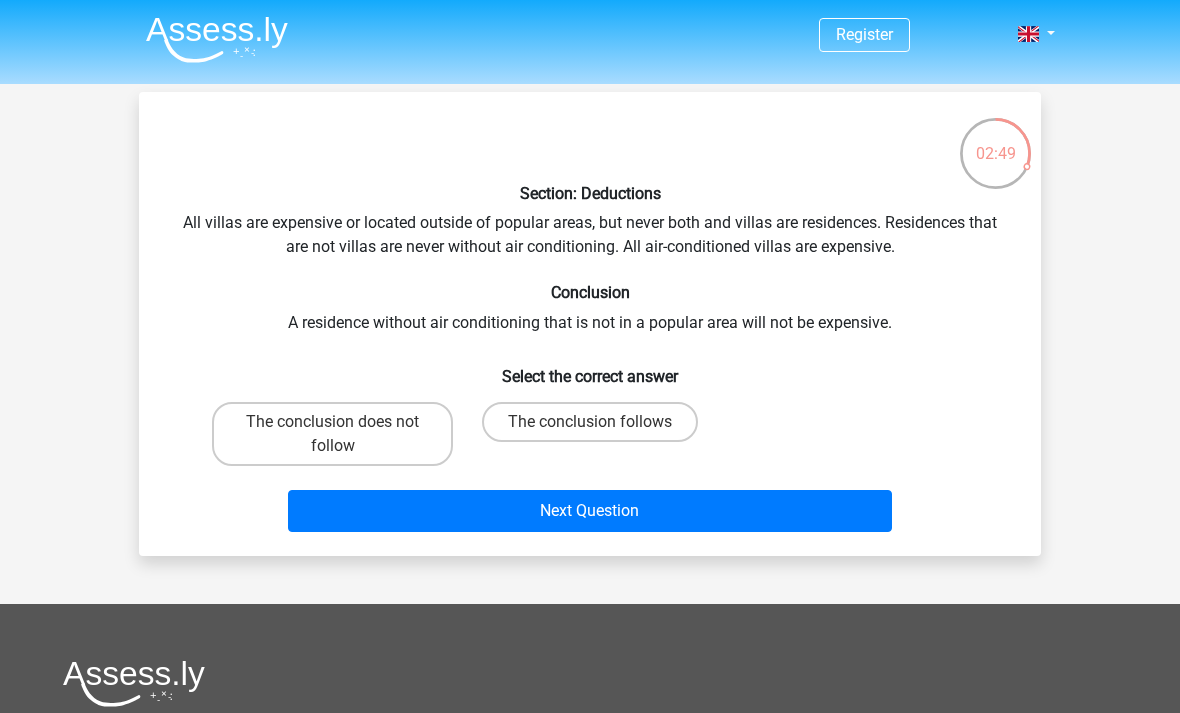 click on "The conclusion follows" at bounding box center [590, 422] 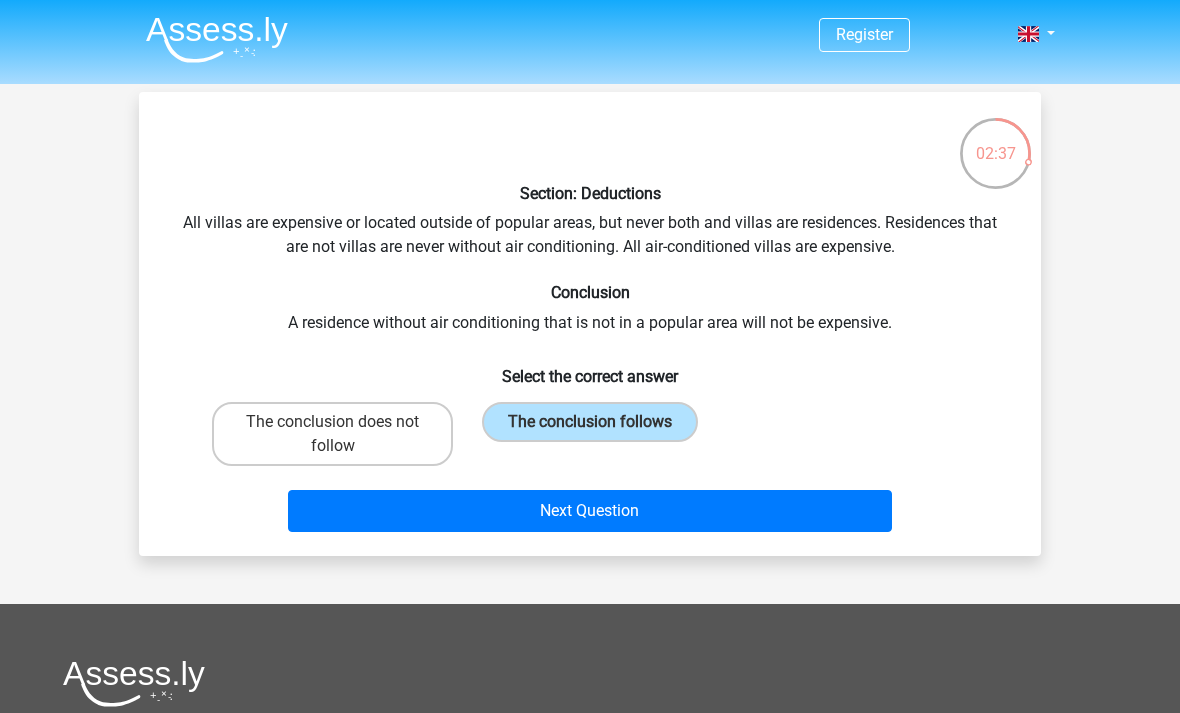click on "Next Question" at bounding box center (590, 511) 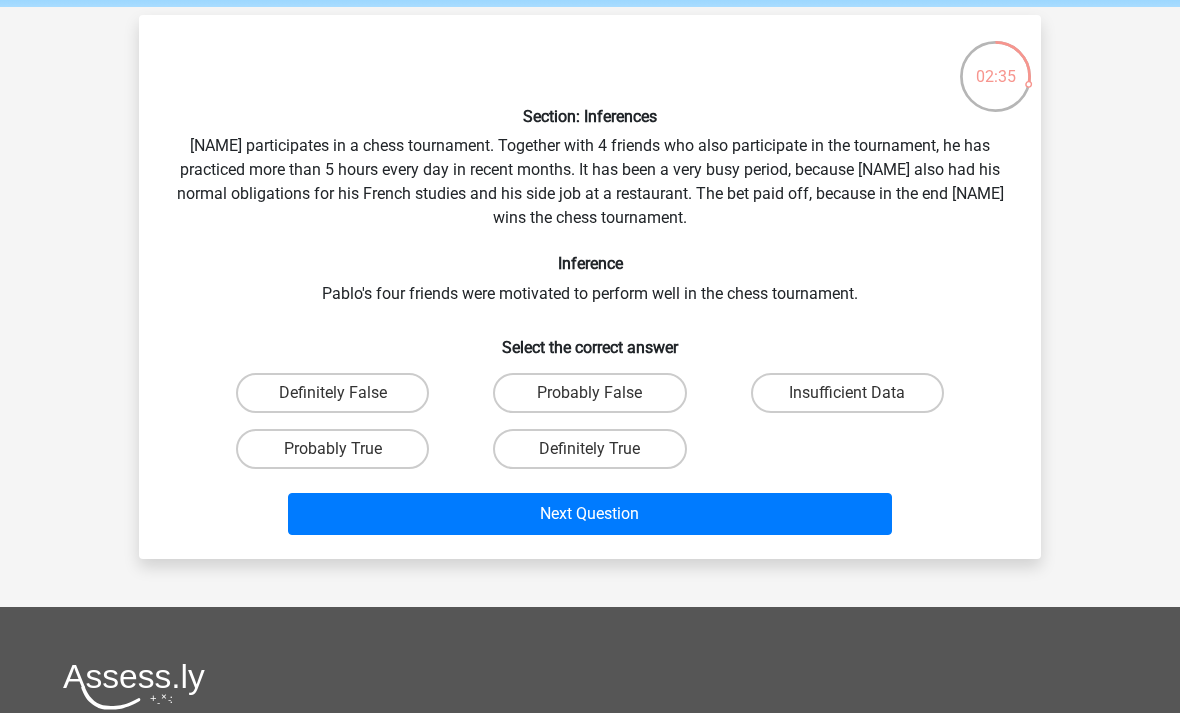 scroll, scrollTop: 56, scrollLeft: 0, axis: vertical 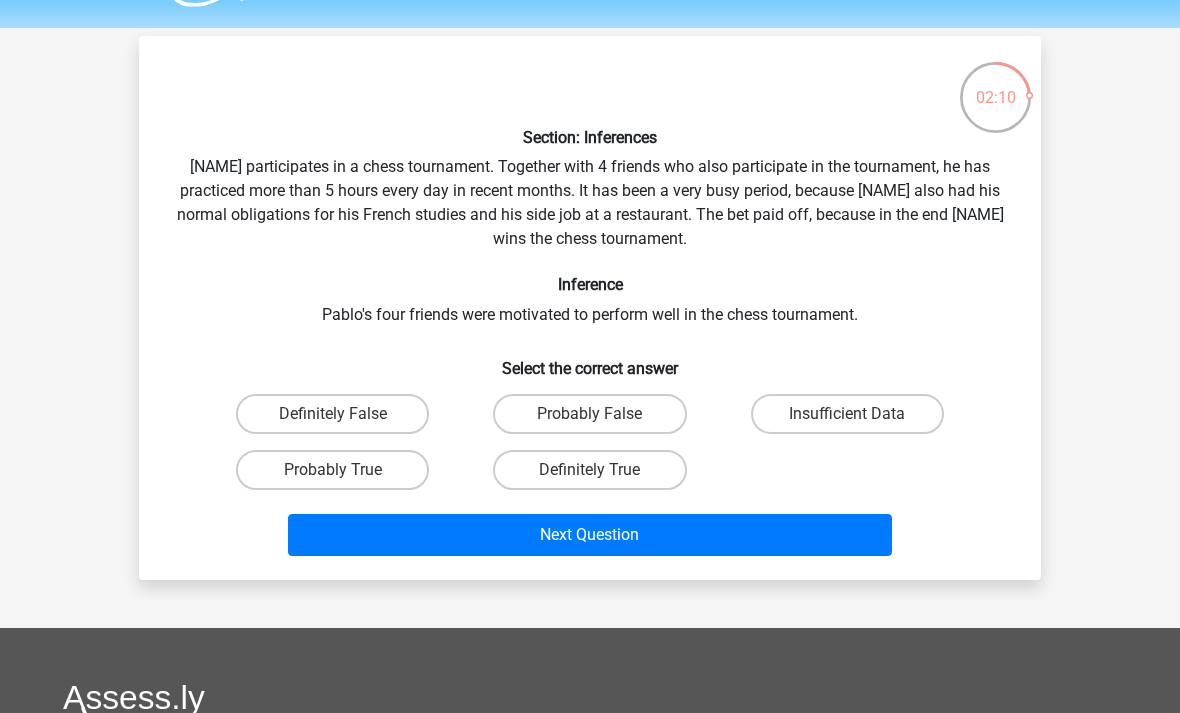 click on "Definitely True" at bounding box center (589, 470) 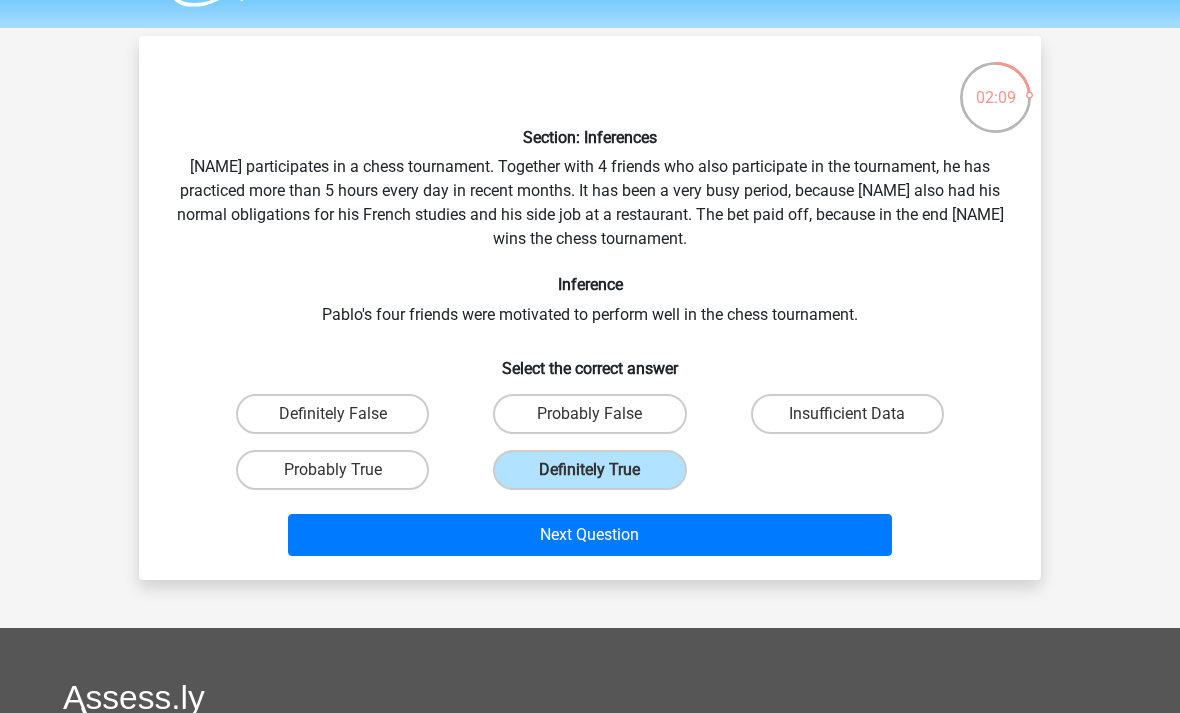 click on "Next Question" at bounding box center [590, 535] 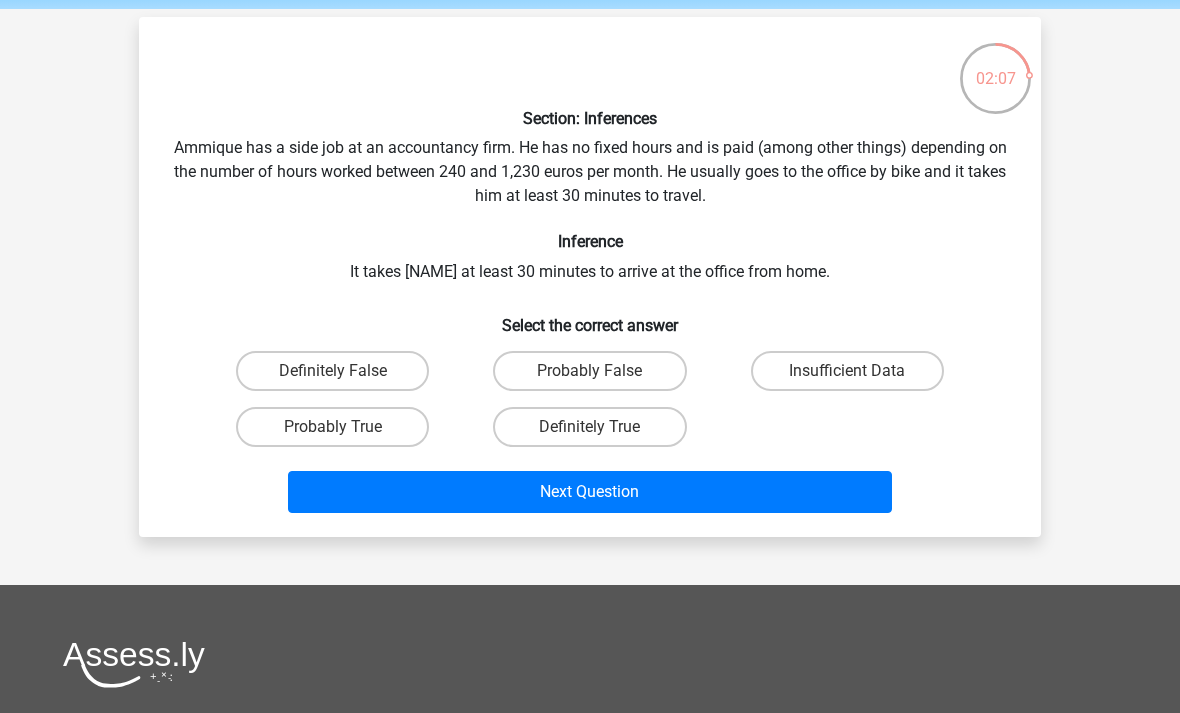 scroll, scrollTop: 37, scrollLeft: 0, axis: vertical 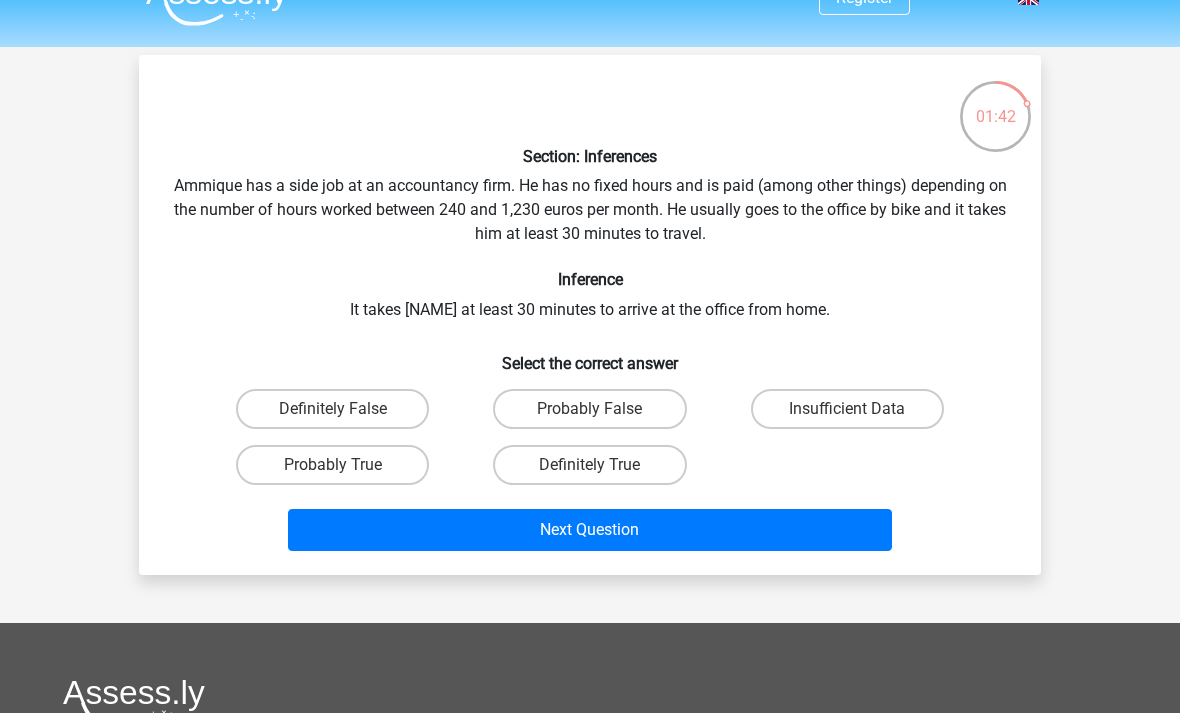 click on "Probably True" at bounding box center (332, 465) 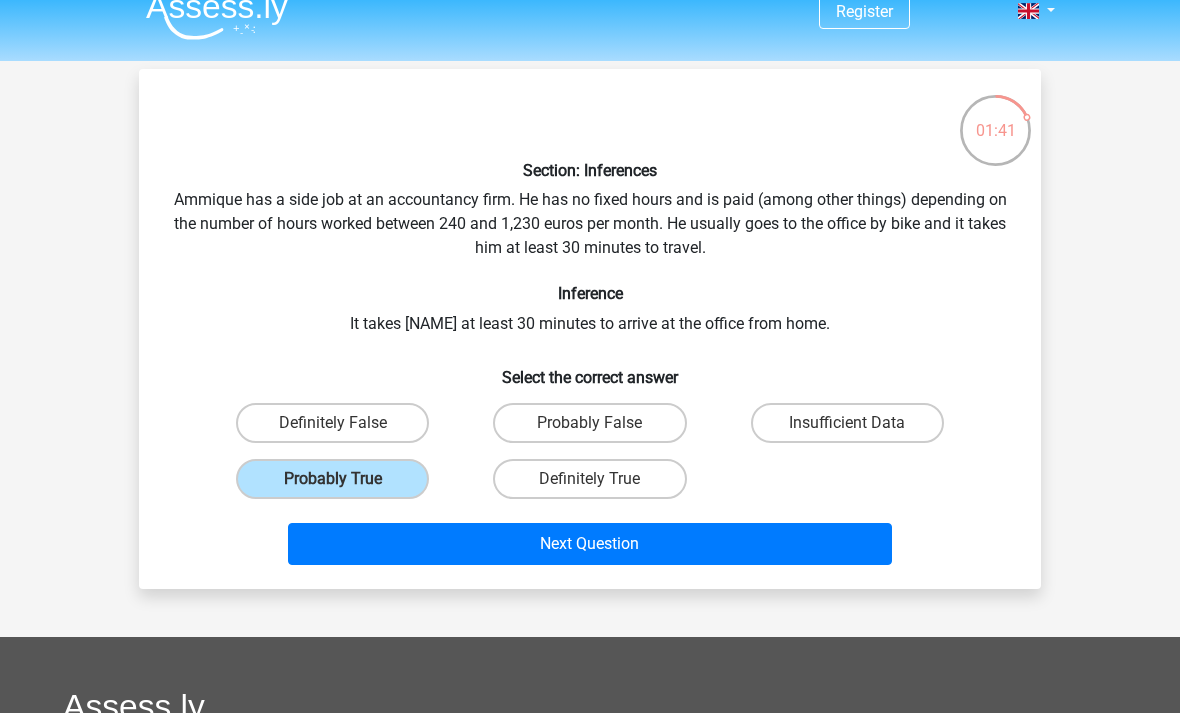 scroll, scrollTop: 0, scrollLeft: 0, axis: both 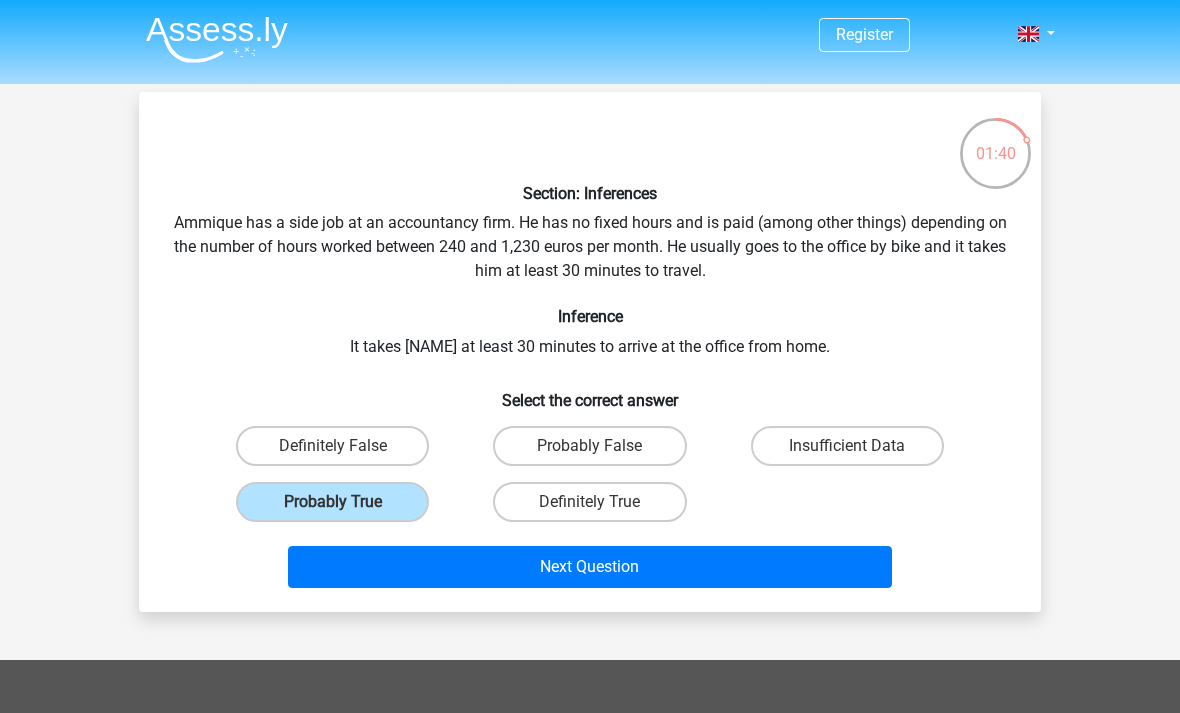 click on "Next Question" at bounding box center [590, 567] 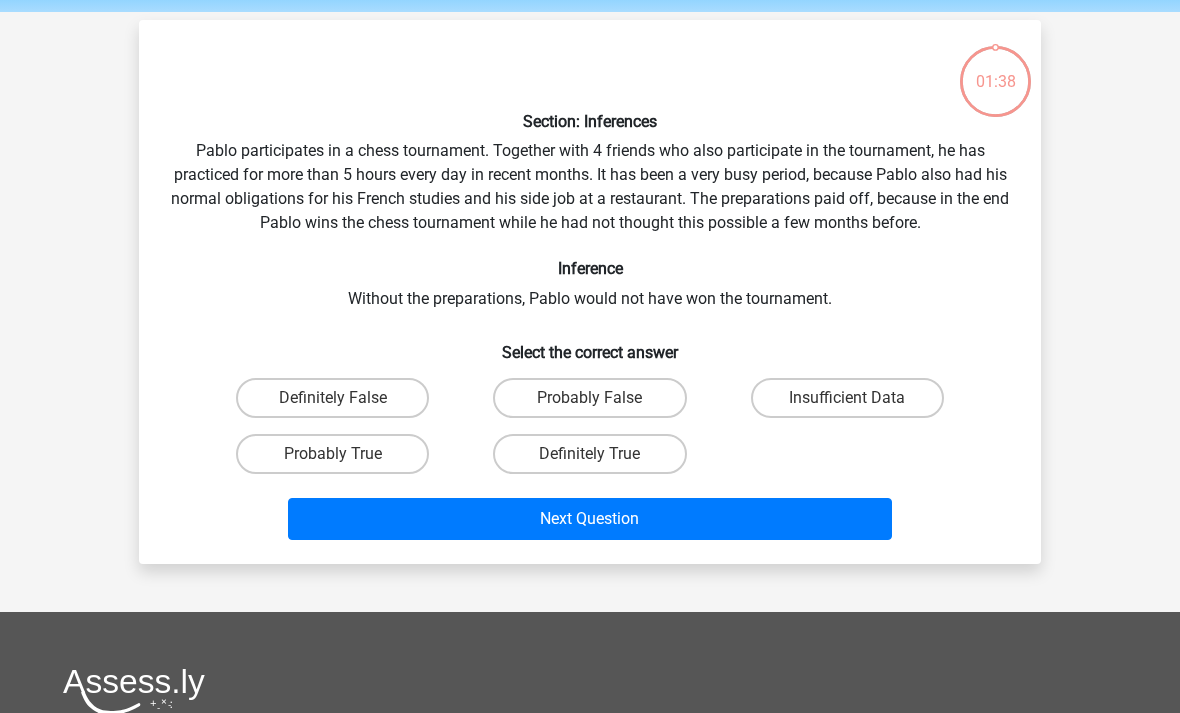 scroll, scrollTop: 66, scrollLeft: 0, axis: vertical 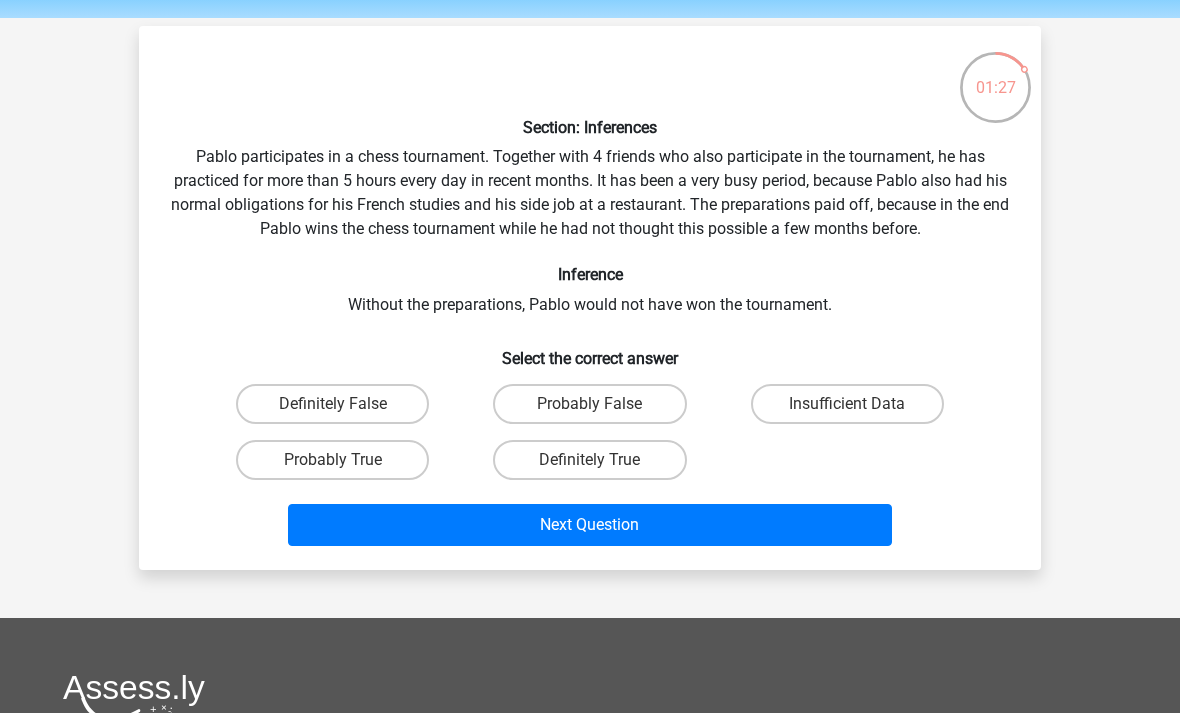 click on "Insufficient Data" at bounding box center [847, 404] 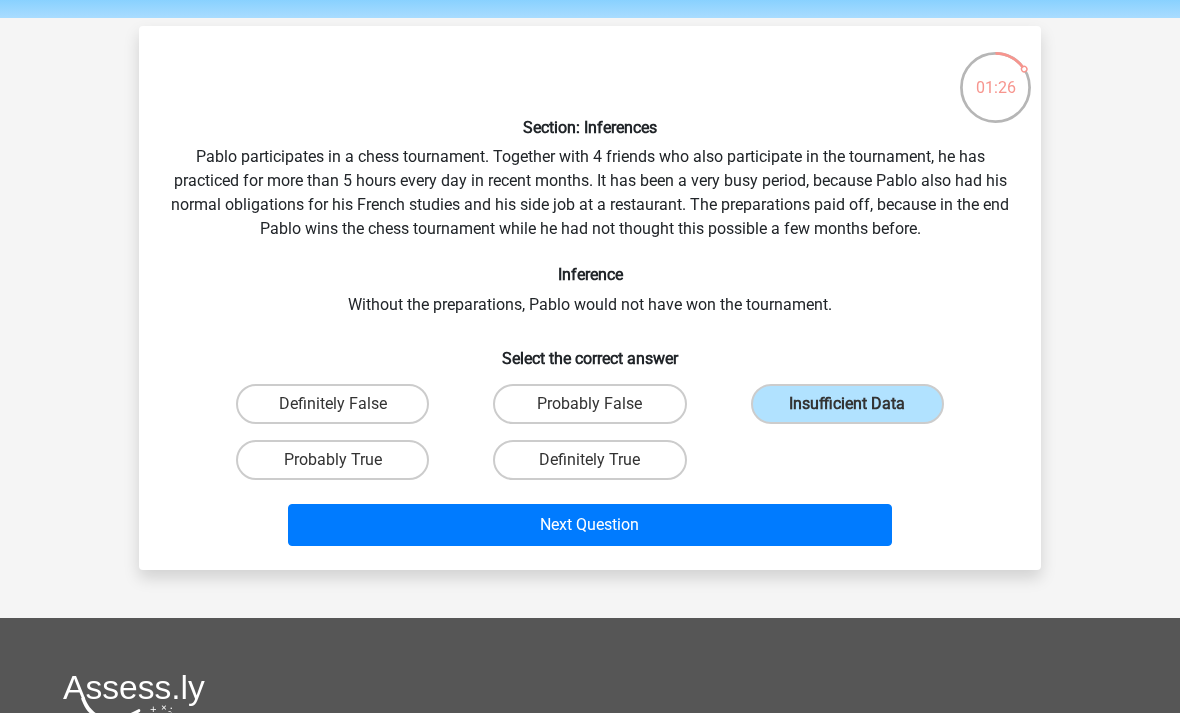 click on "Next Question" at bounding box center (590, 521) 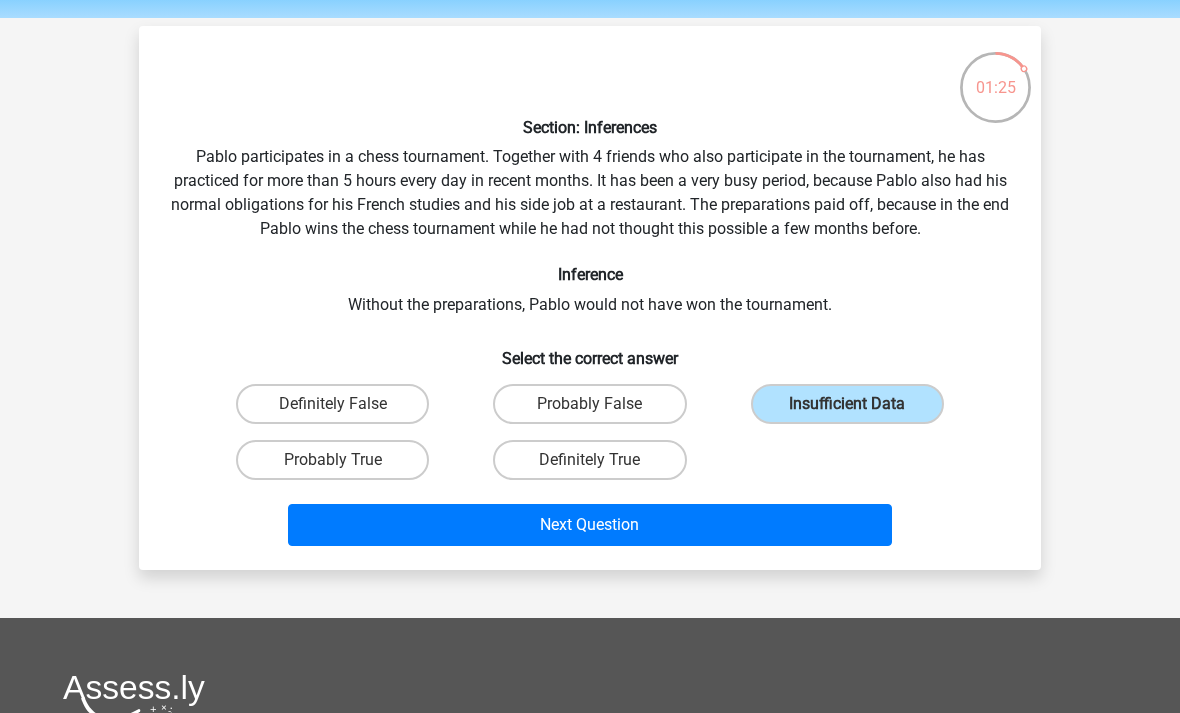 click on "Next Question" at bounding box center (590, 525) 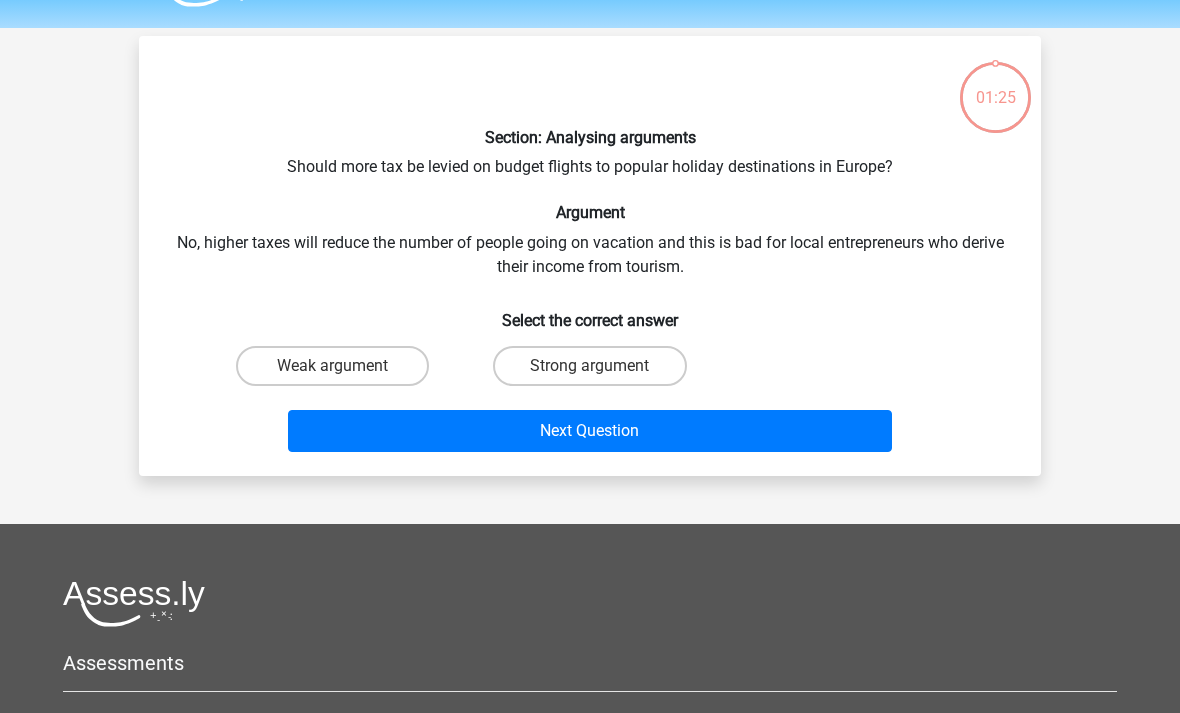 scroll, scrollTop: 56, scrollLeft: 0, axis: vertical 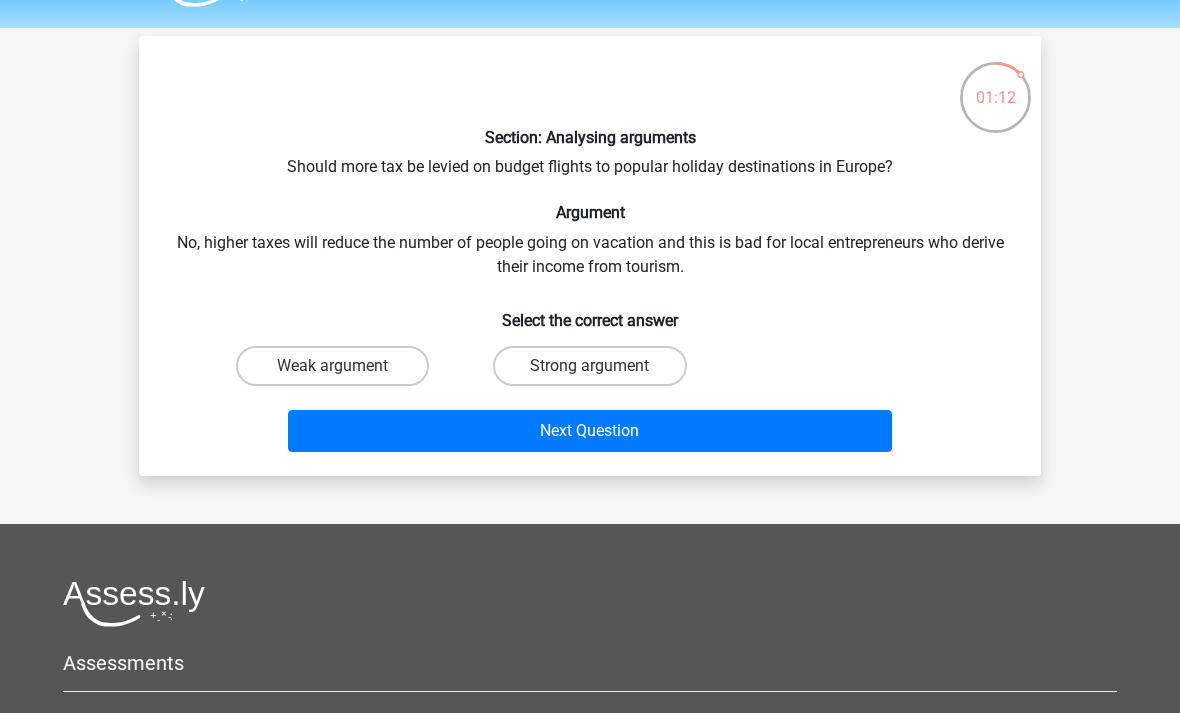 click on "Strong argument" at bounding box center (589, 366) 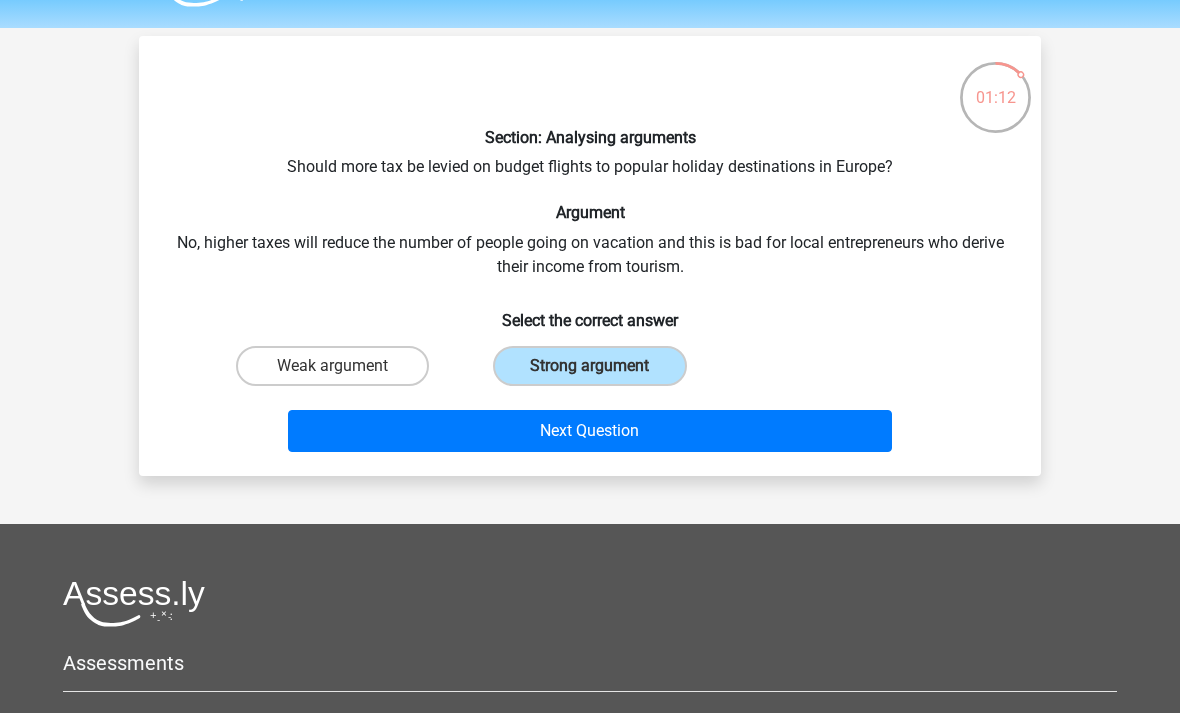 click on "Next Question" at bounding box center [590, 431] 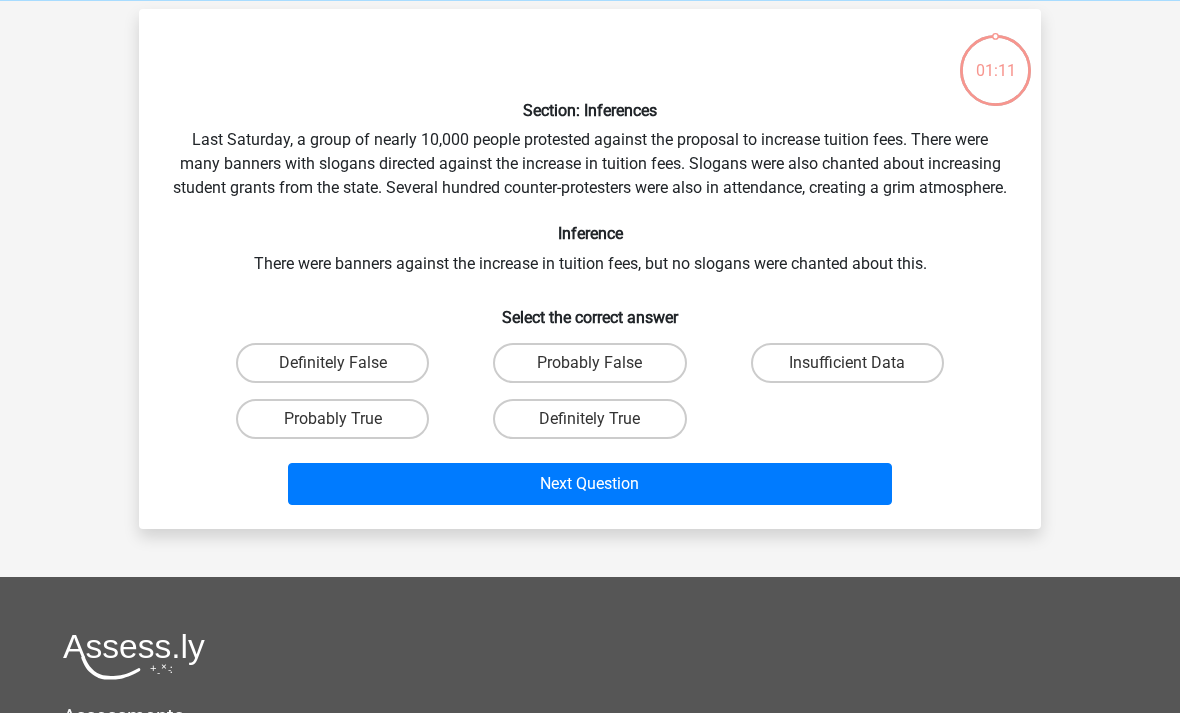 scroll, scrollTop: 92, scrollLeft: 0, axis: vertical 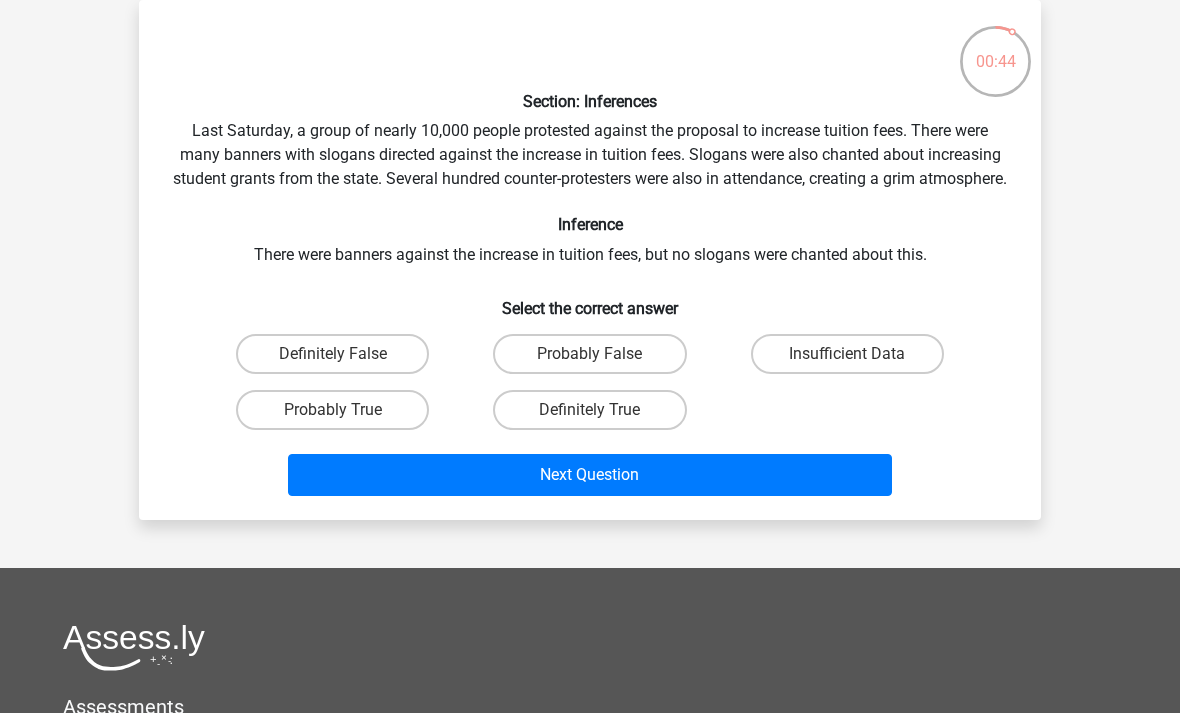 click on "Definitely False" at bounding box center (332, 354) 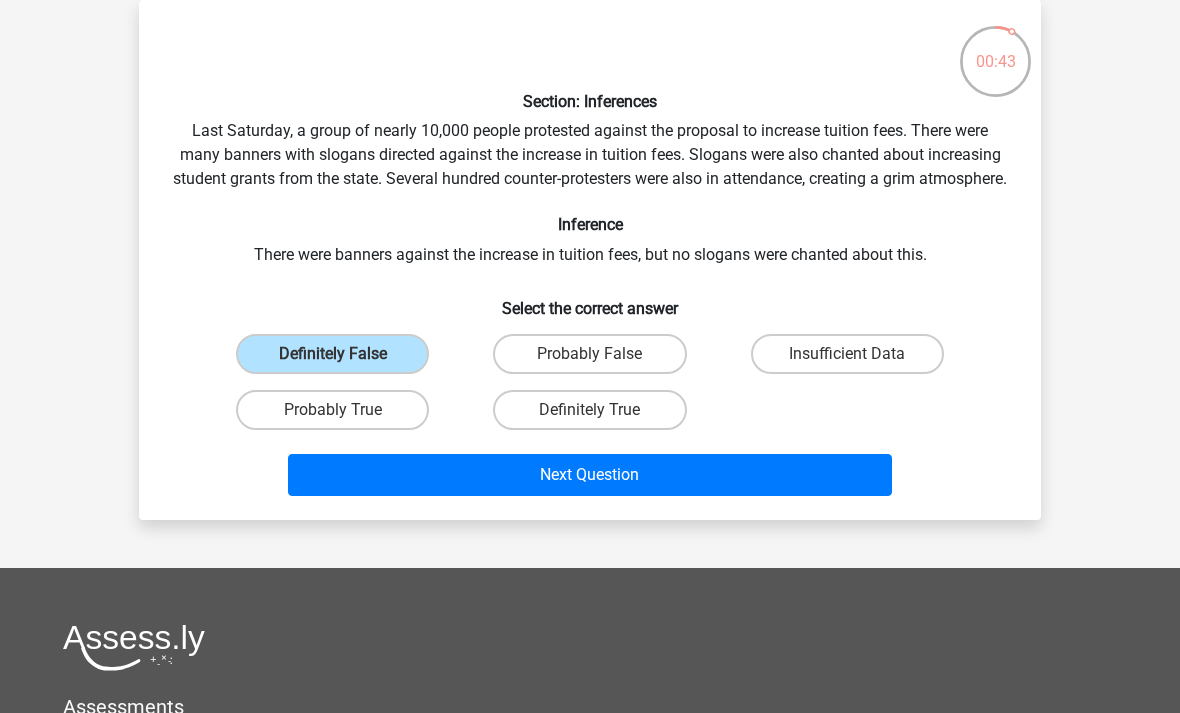 click on "Next Question" at bounding box center (590, 475) 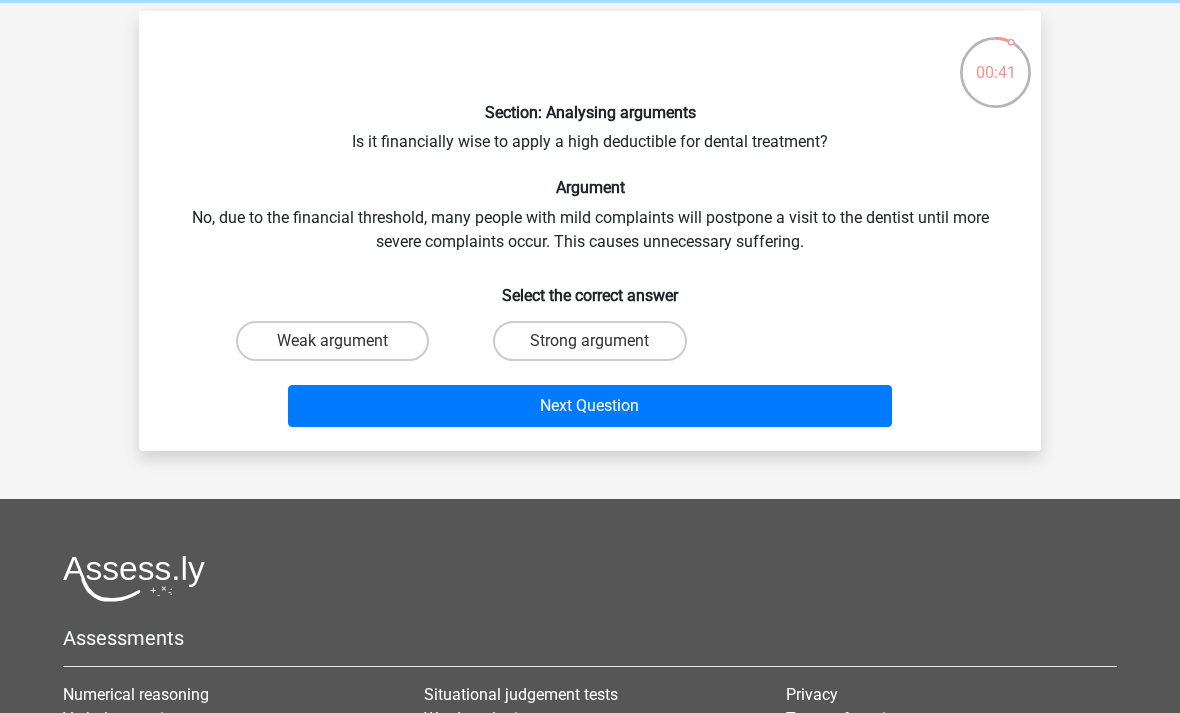 scroll, scrollTop: 80, scrollLeft: 0, axis: vertical 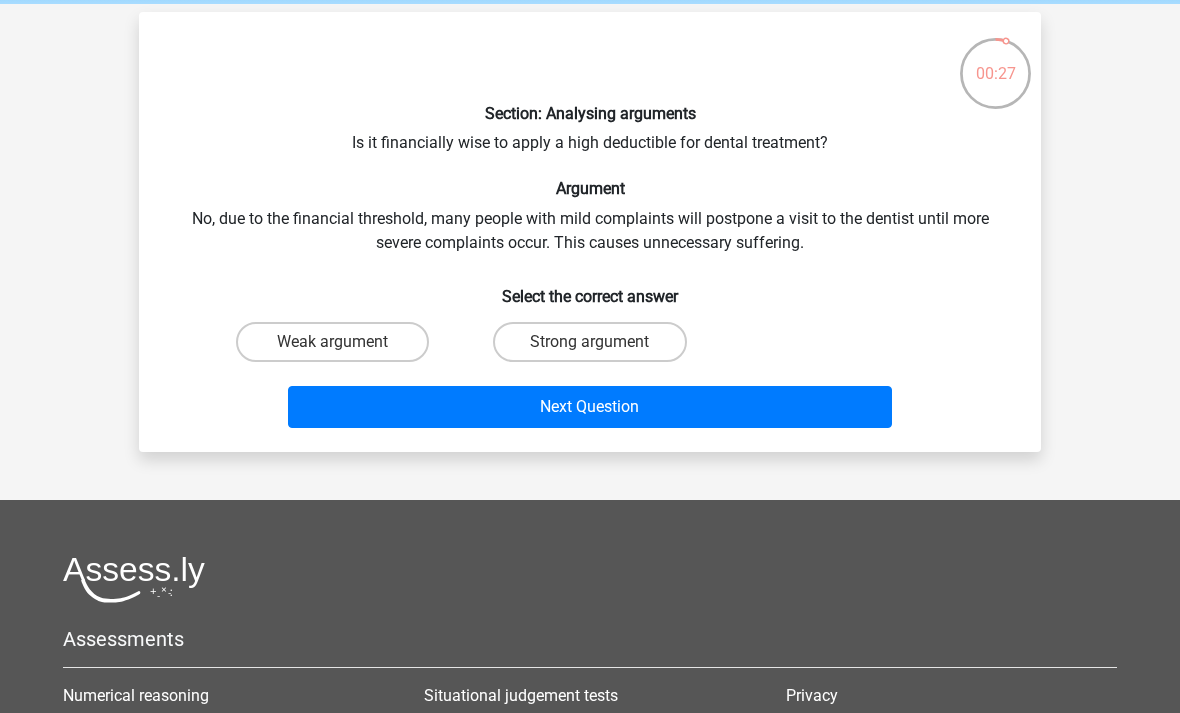 click on "Weak argument" at bounding box center [332, 342] 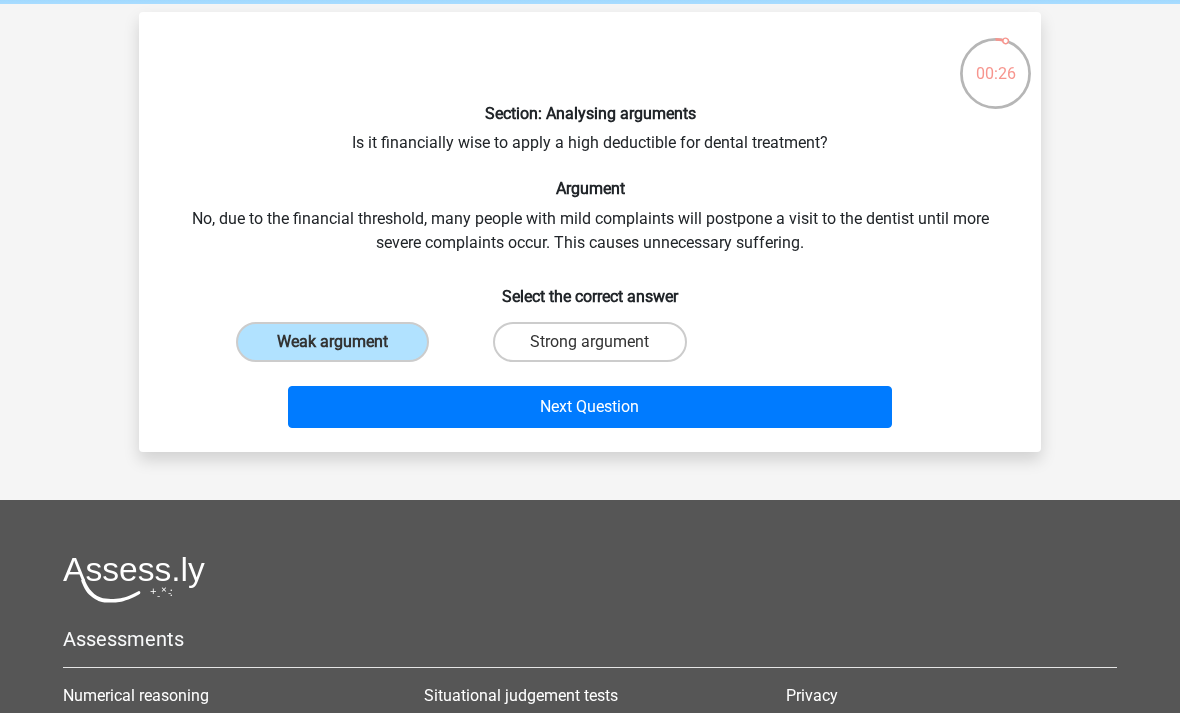 click on "Next Question" at bounding box center [590, 407] 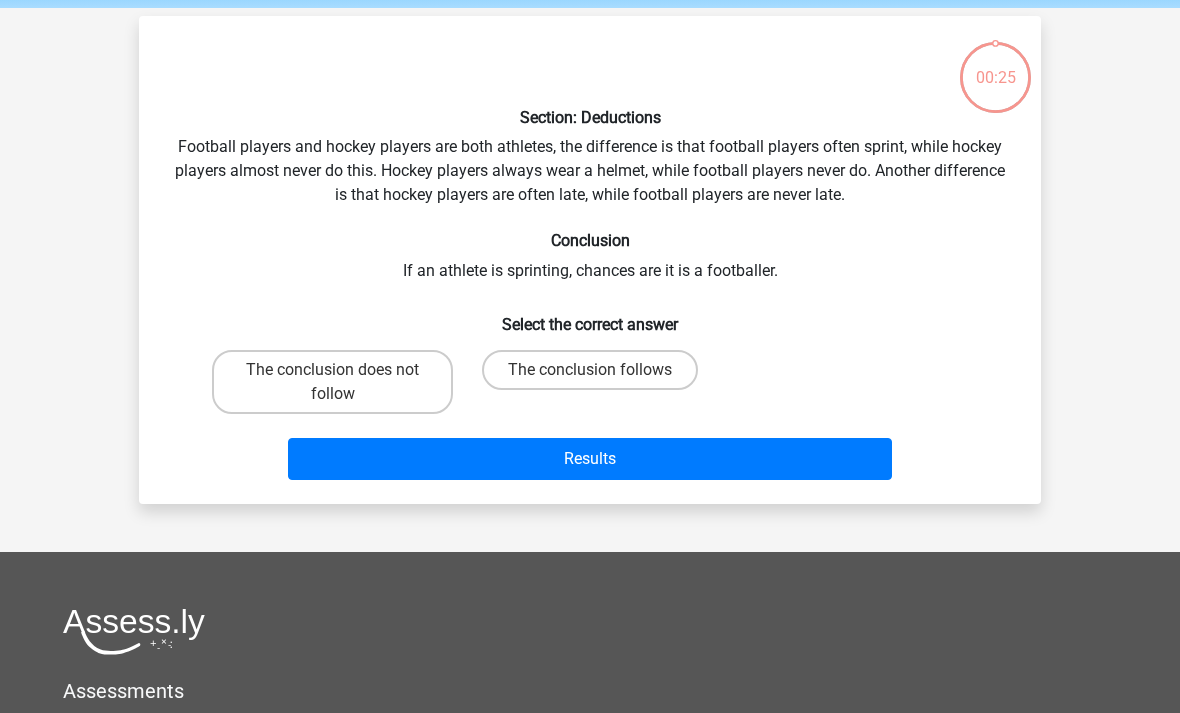 scroll, scrollTop: 60, scrollLeft: 0, axis: vertical 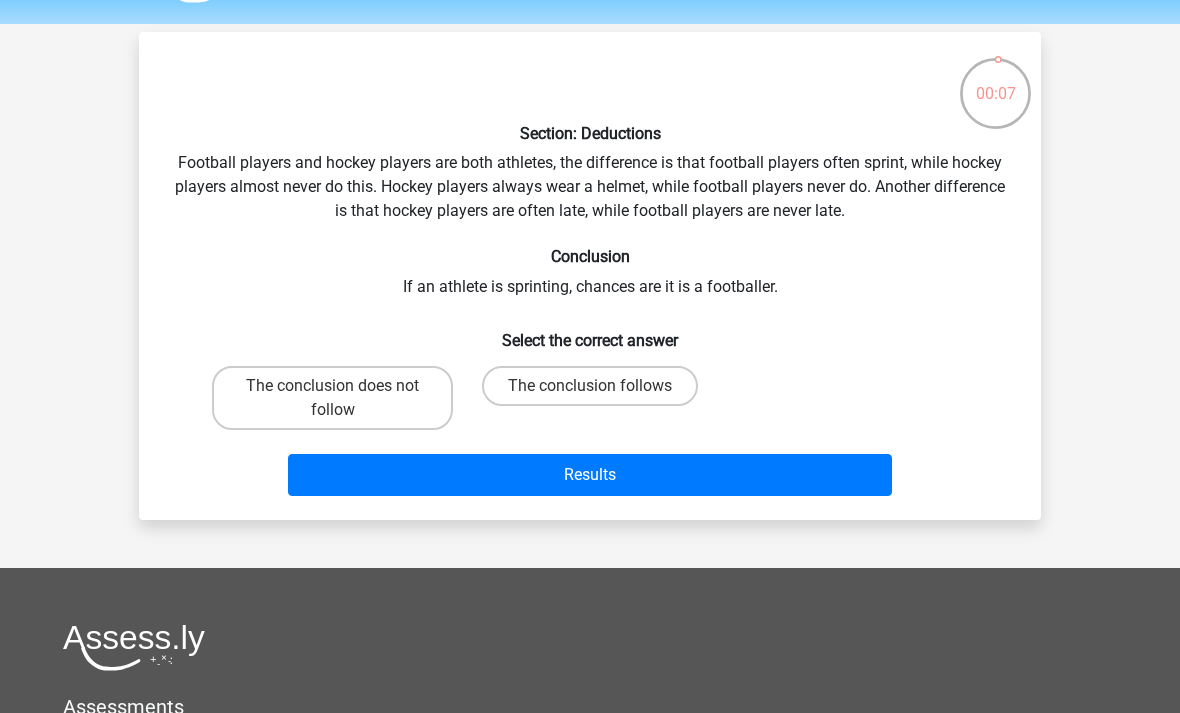 click on "The conclusion follows" at bounding box center (590, 386) 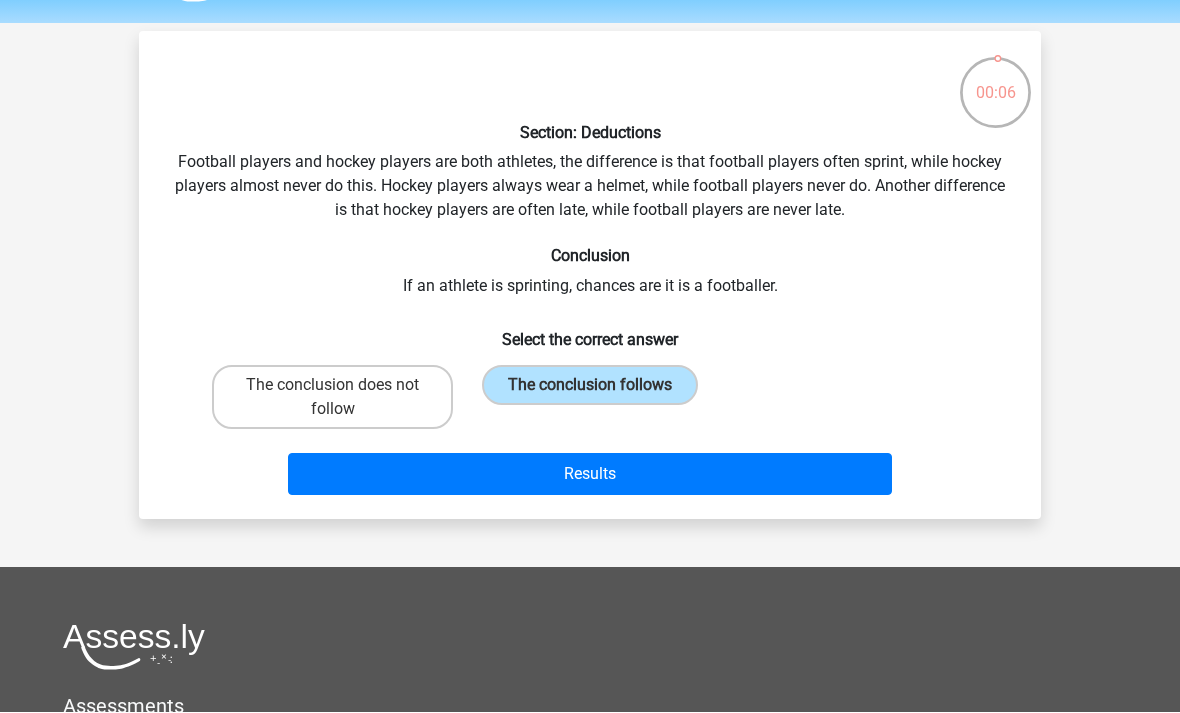 scroll, scrollTop: 62, scrollLeft: 0, axis: vertical 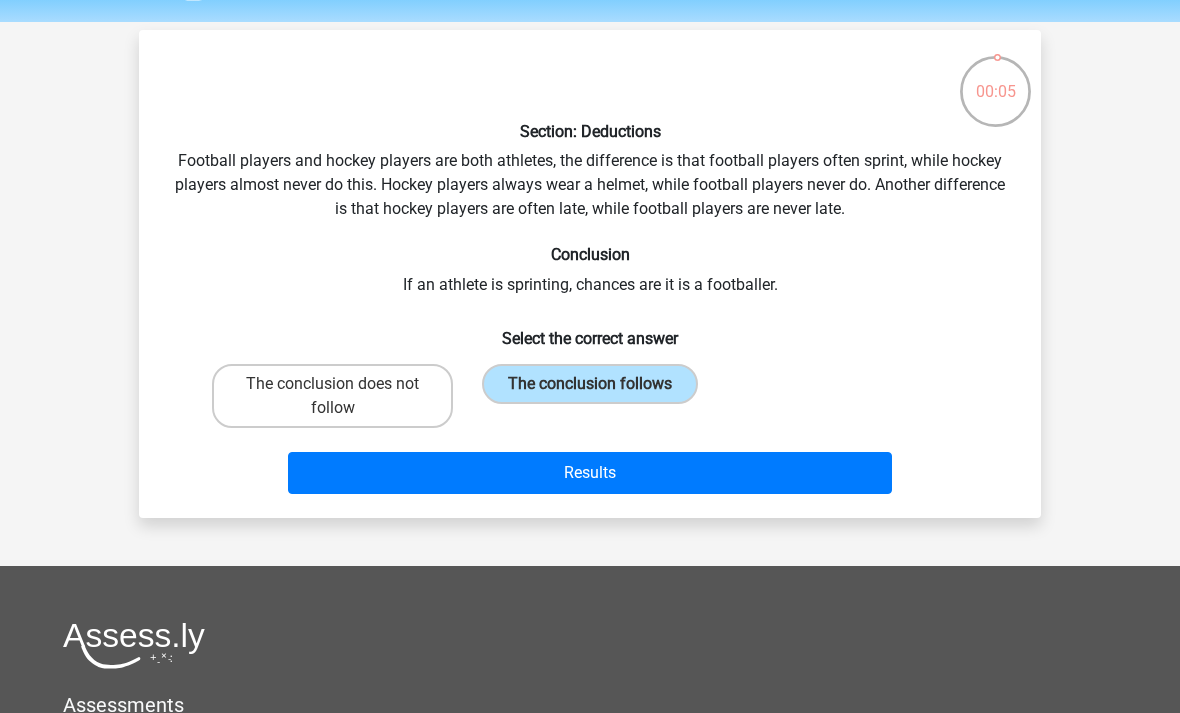 click on "The conclusion does not follow" at bounding box center (332, 396) 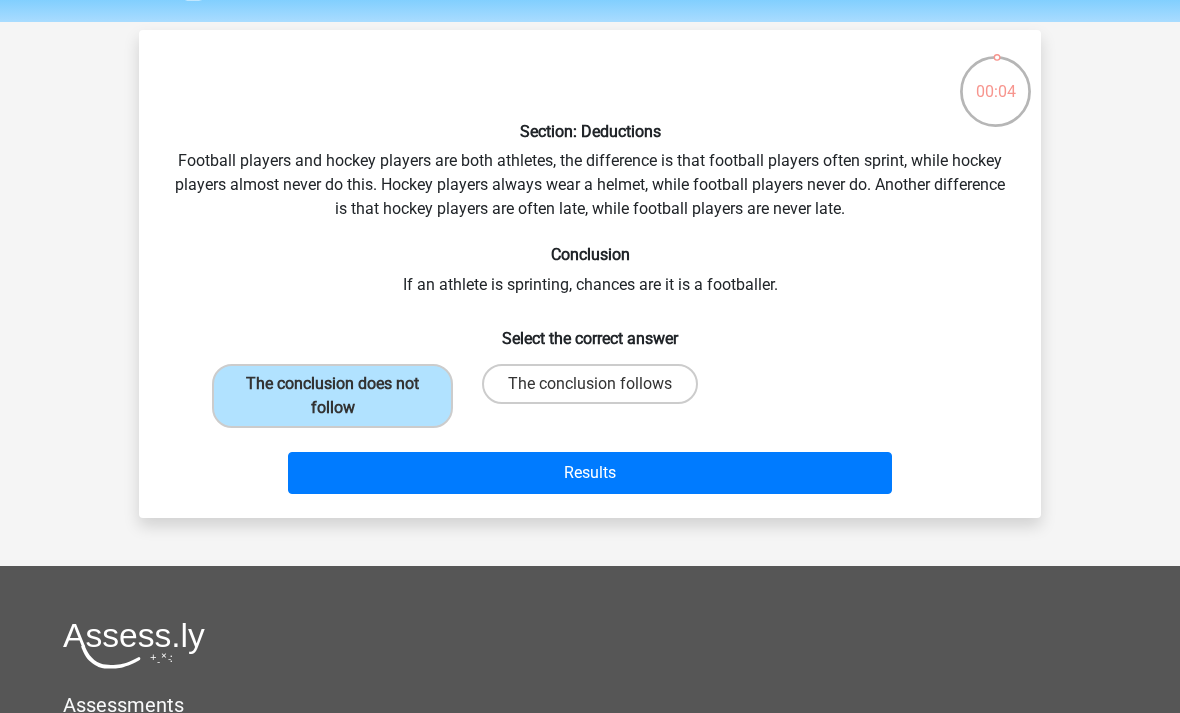 click on "Results" at bounding box center (590, 473) 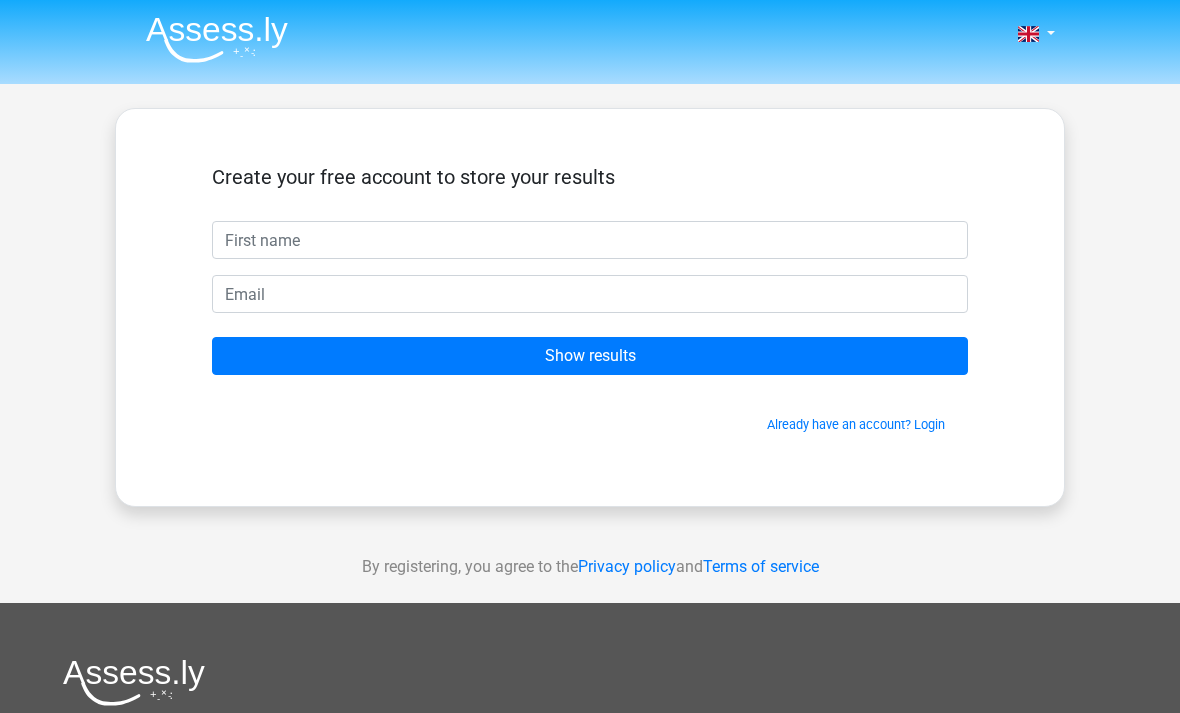 scroll, scrollTop: 0, scrollLeft: 0, axis: both 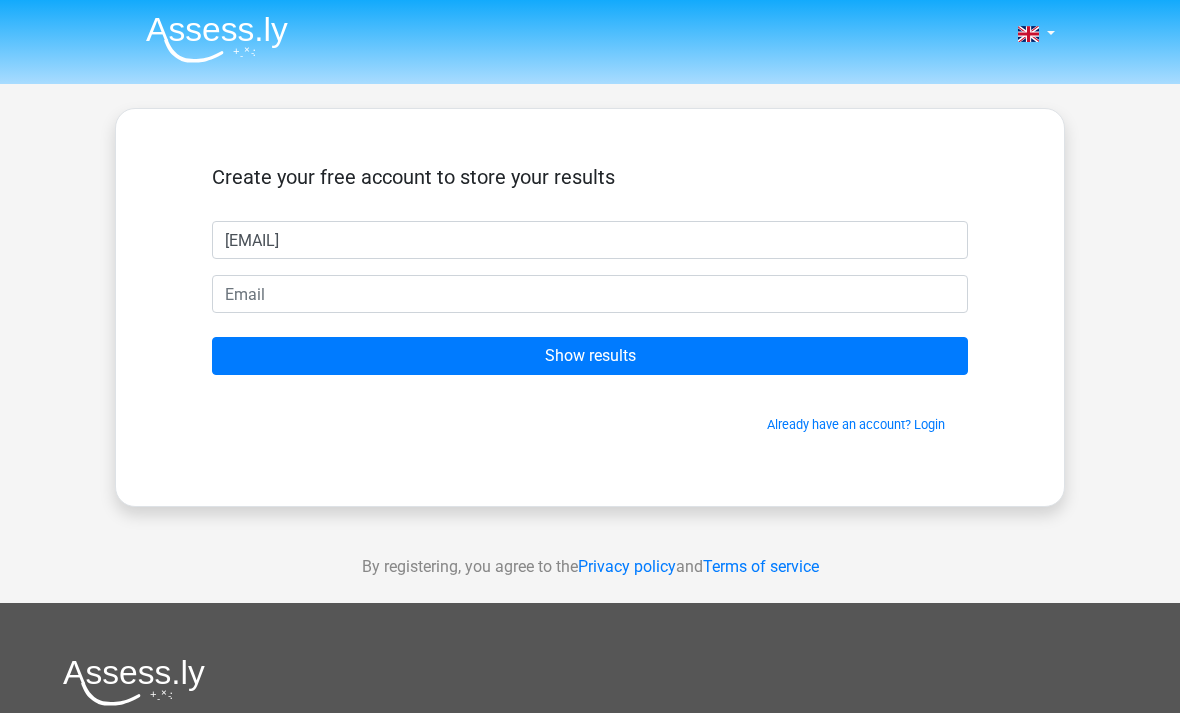 type on "[EMAIL]" 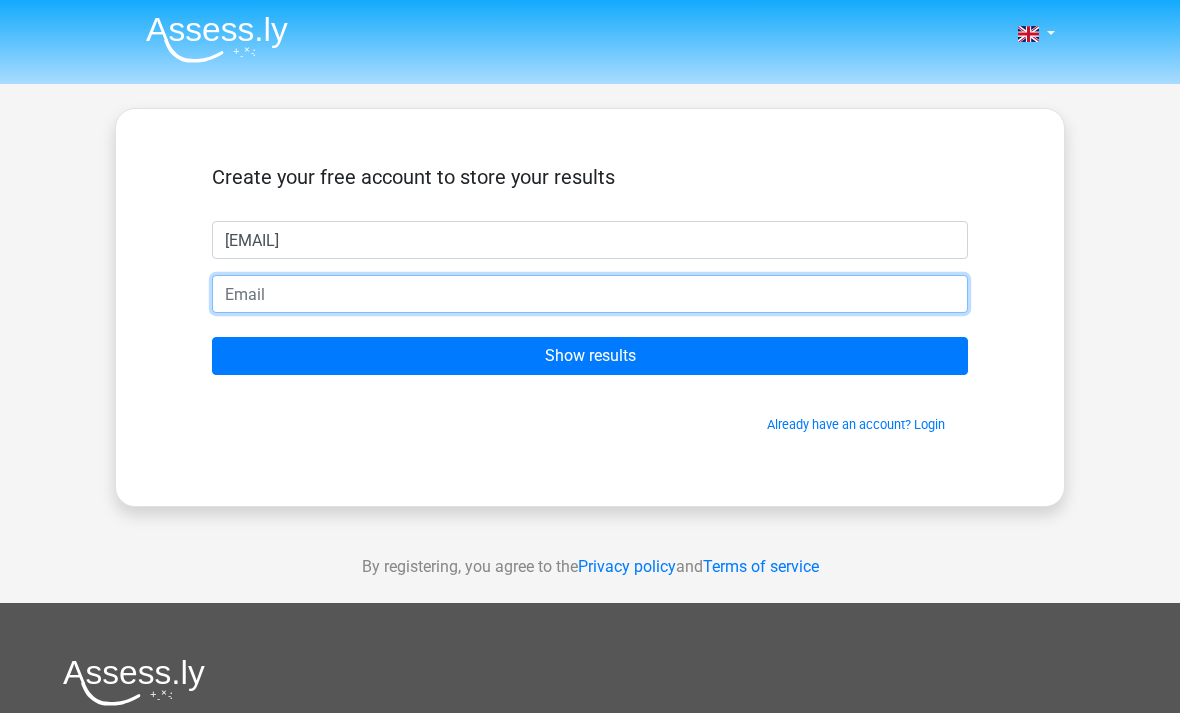 click at bounding box center (590, 294) 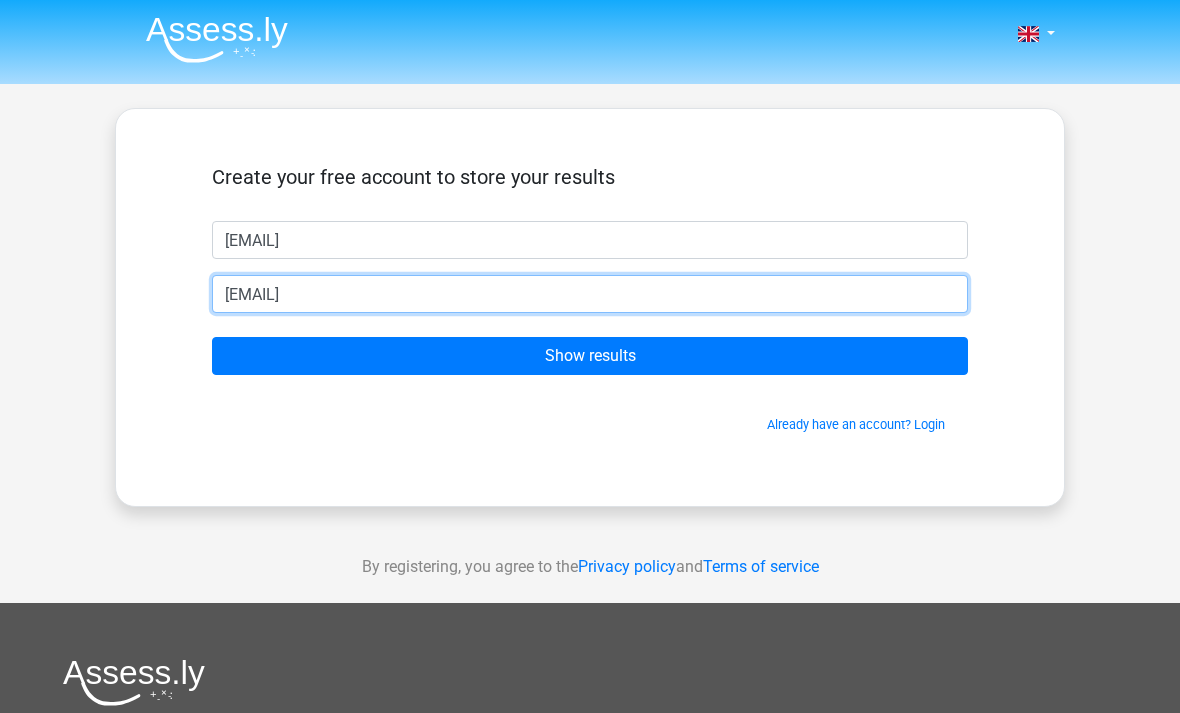 type on "[EMAIL]" 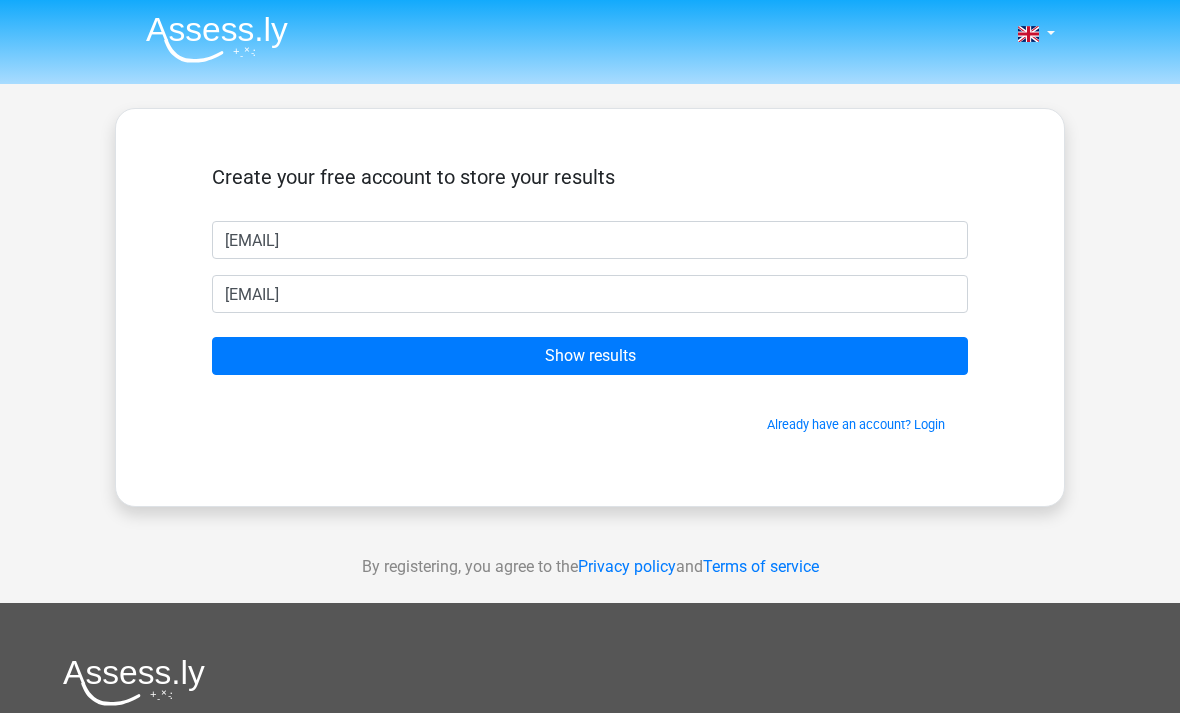 click on "Show results" at bounding box center (590, 356) 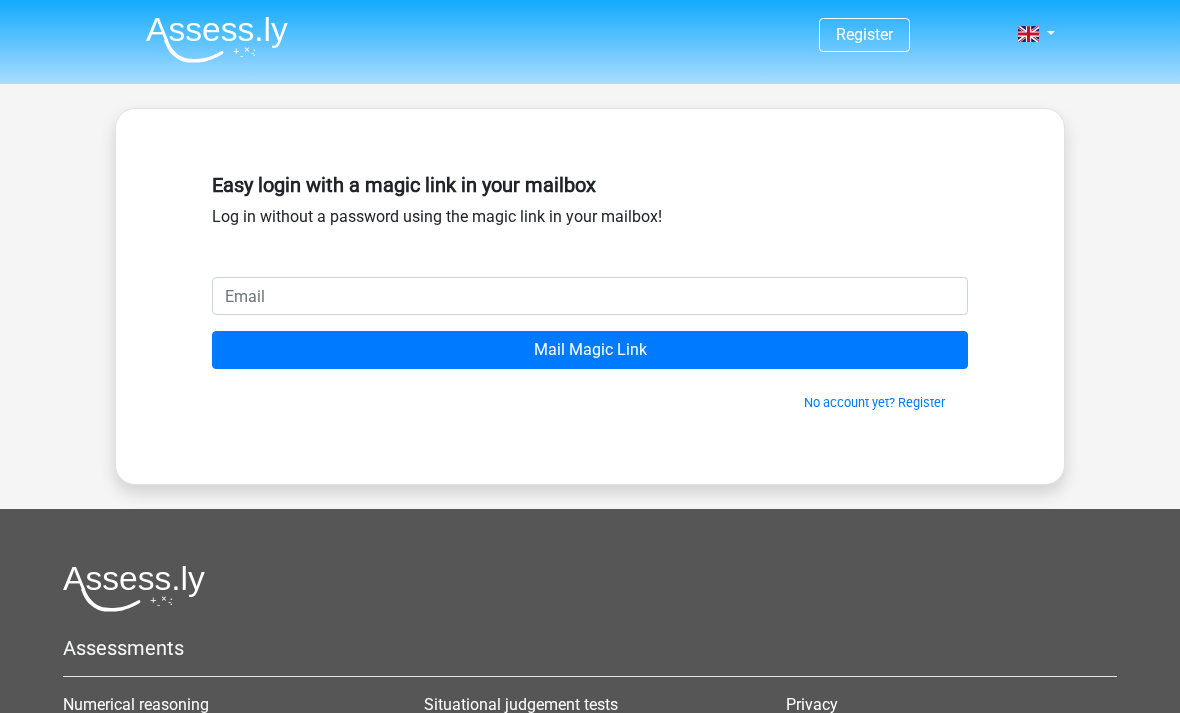 scroll, scrollTop: 0, scrollLeft: 0, axis: both 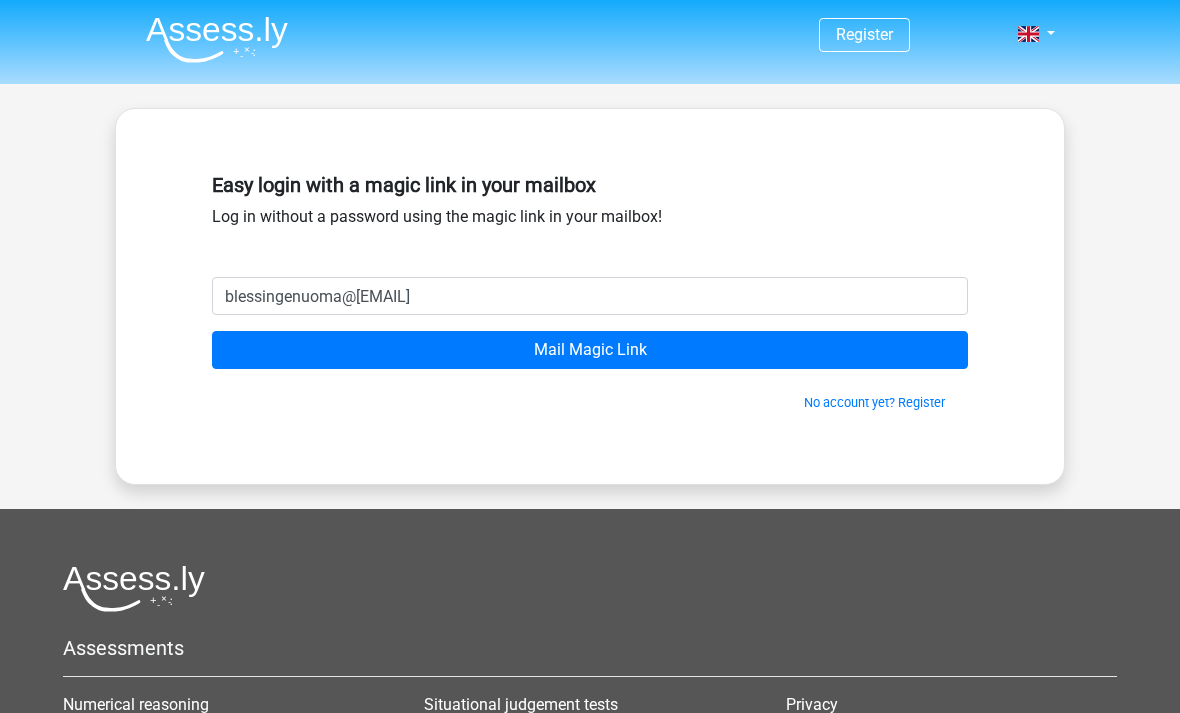 type on "blessingenuoma@[EMAIL]" 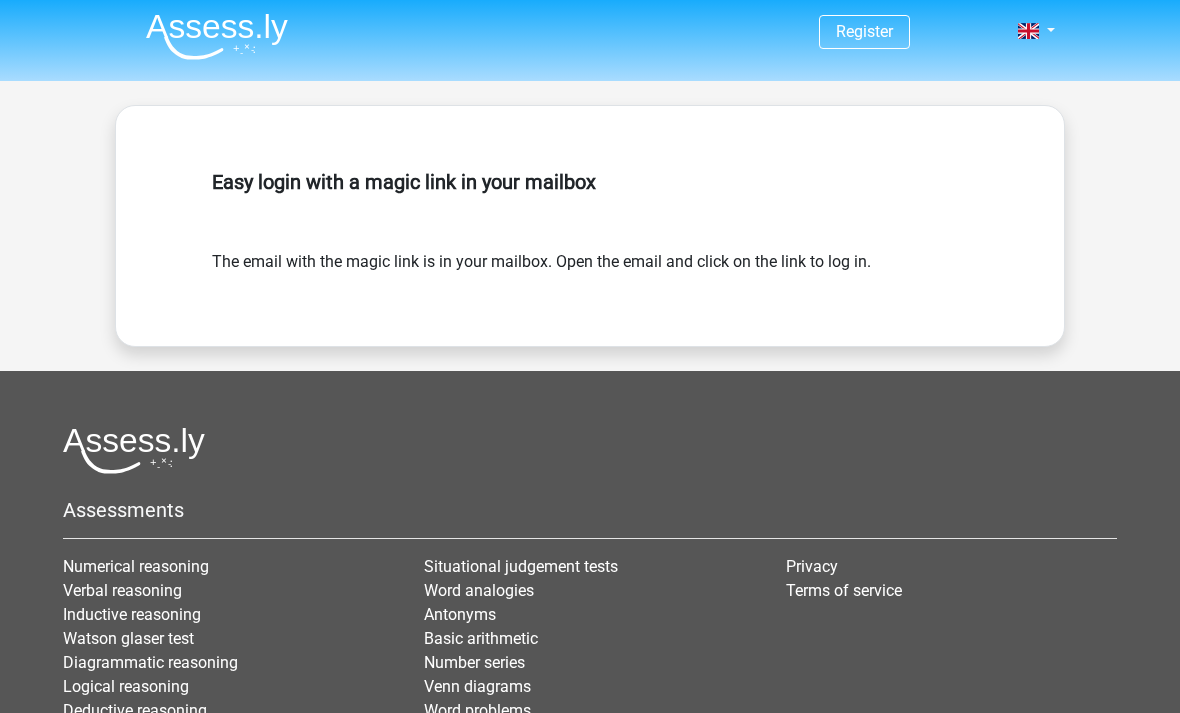 scroll, scrollTop: 0, scrollLeft: 0, axis: both 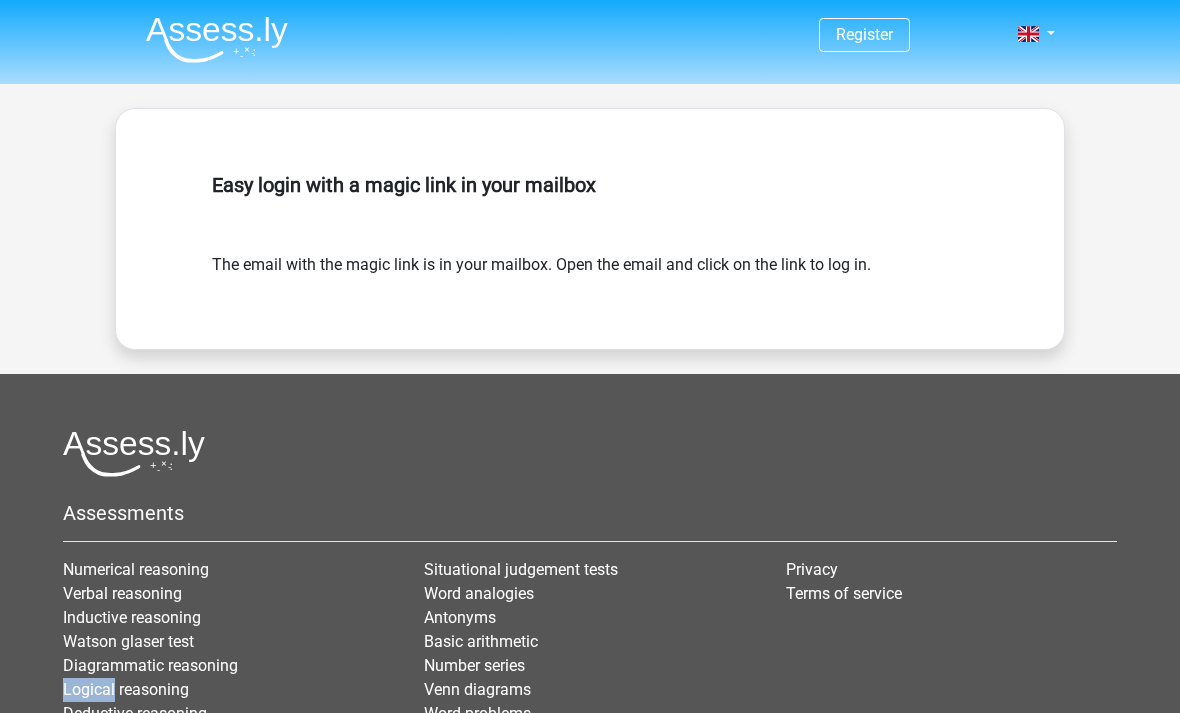 click on "Assessments
Numerical reasoning
Verbal reasoning
Inductive reasoning
Watson glaser test
Diagrammatic reasoning
Logical reasoning
Antonyms" at bounding box center (590, 638) 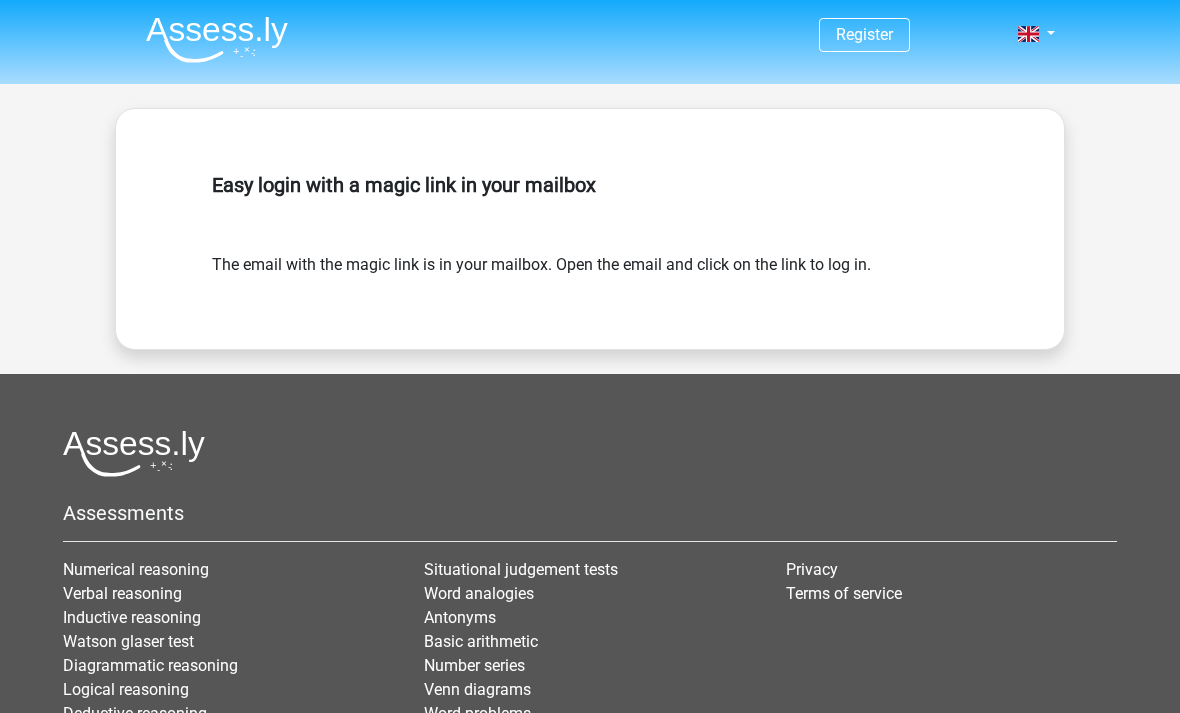 click on "Assessments
Numerical reasoning
Verbal reasoning
Inductive reasoning
Watson glaser test
Diagrammatic reasoning
Logical reasoning
Antonyms" at bounding box center [590, 638] 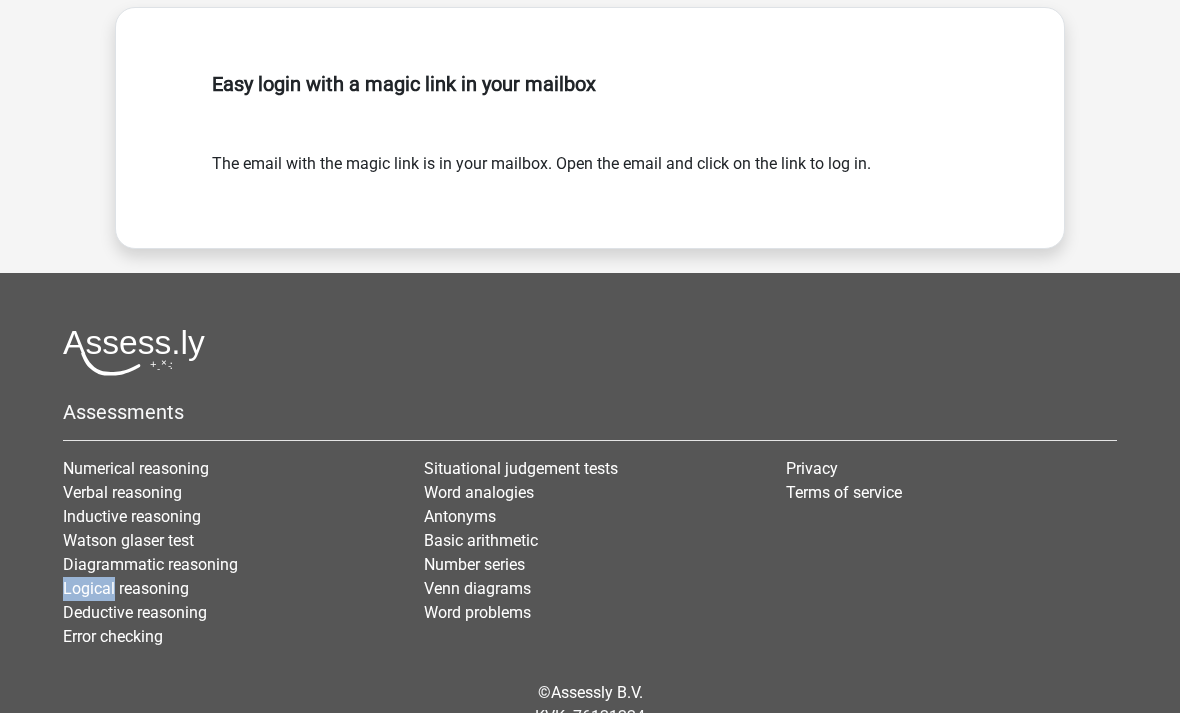 scroll, scrollTop: 125, scrollLeft: 0, axis: vertical 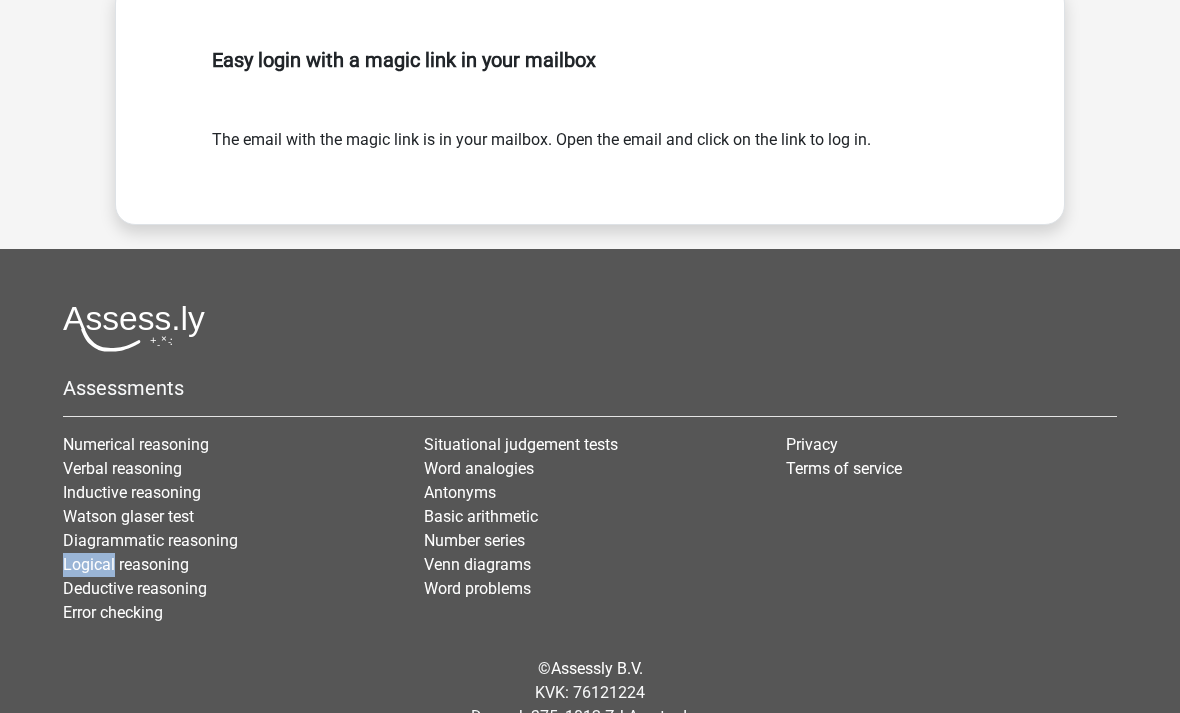 click on "Assessments
Numerical reasoning
Verbal reasoning
Inductive reasoning
Watson glaser test
Diagrammatic reasoning
Logical reasoning
Antonyms" at bounding box center (590, 513) 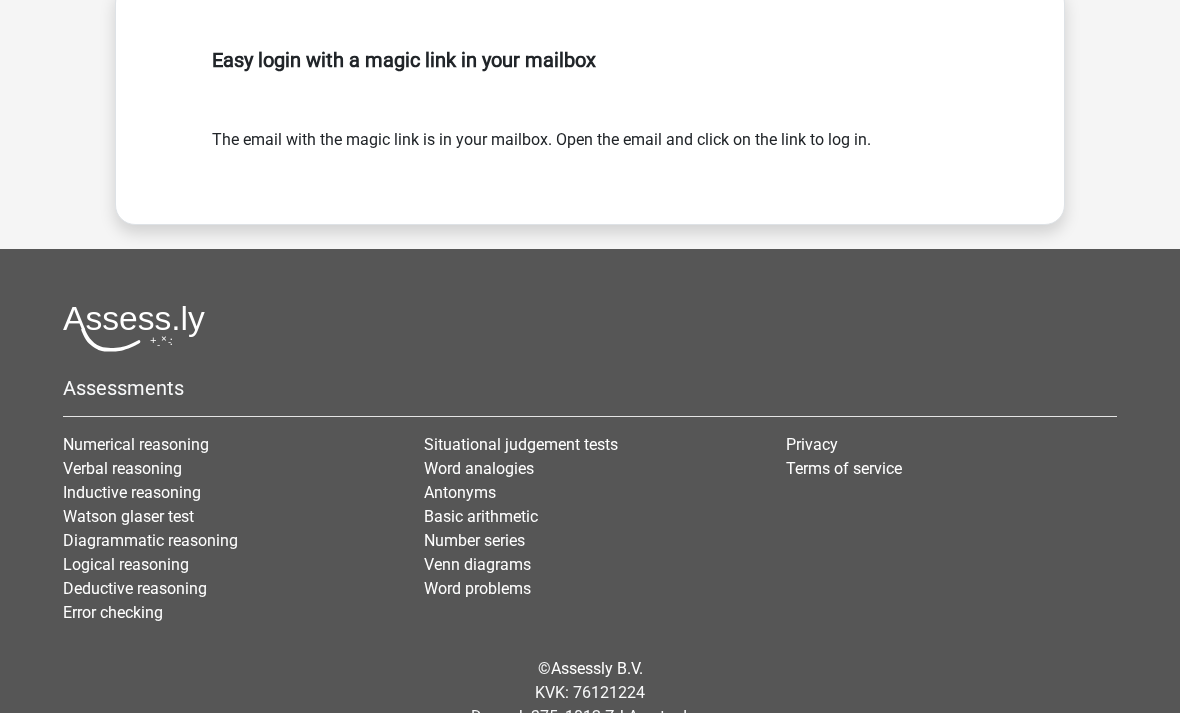 click on "Assessments
Numerical reasoning
Verbal reasoning
Inductive reasoning
Watson glaser test
Diagrammatic reasoning
Logical reasoning
Antonyms" at bounding box center [590, 513] 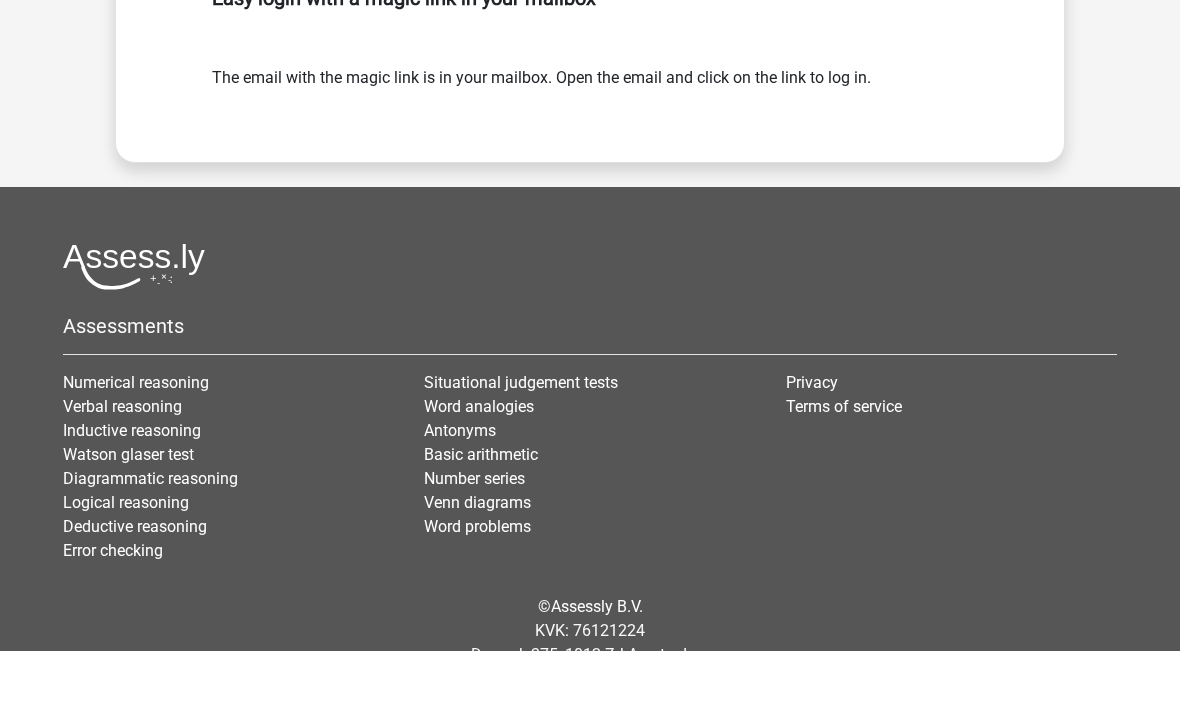 scroll, scrollTop: 189, scrollLeft: 0, axis: vertical 